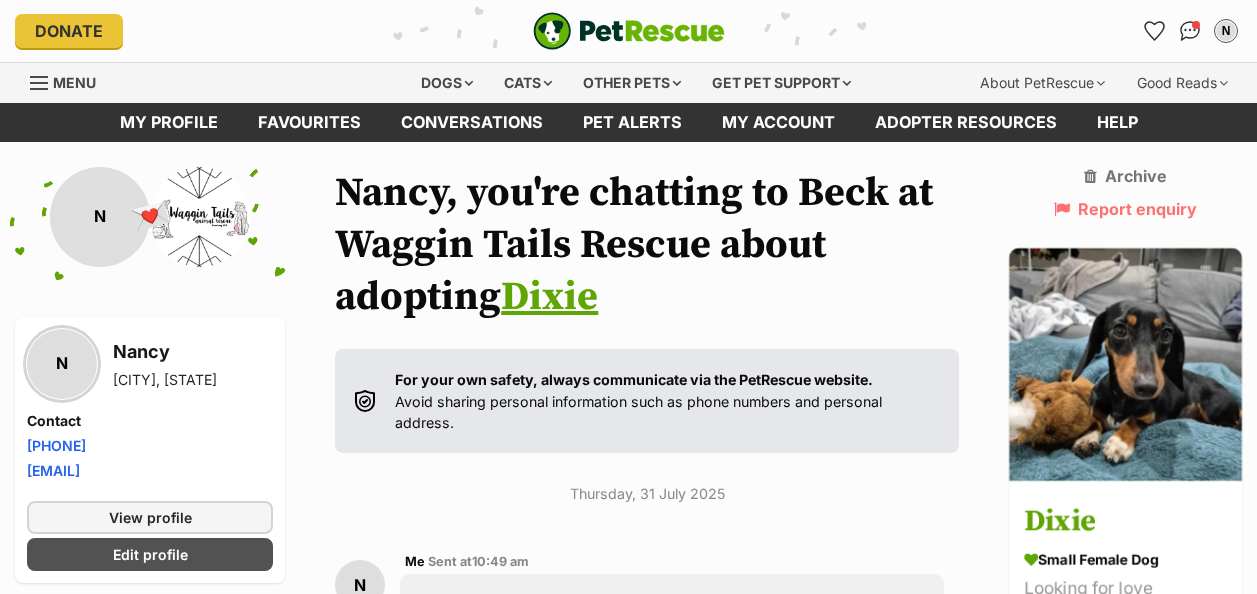 scroll, scrollTop: 6240, scrollLeft: 0, axis: vertical 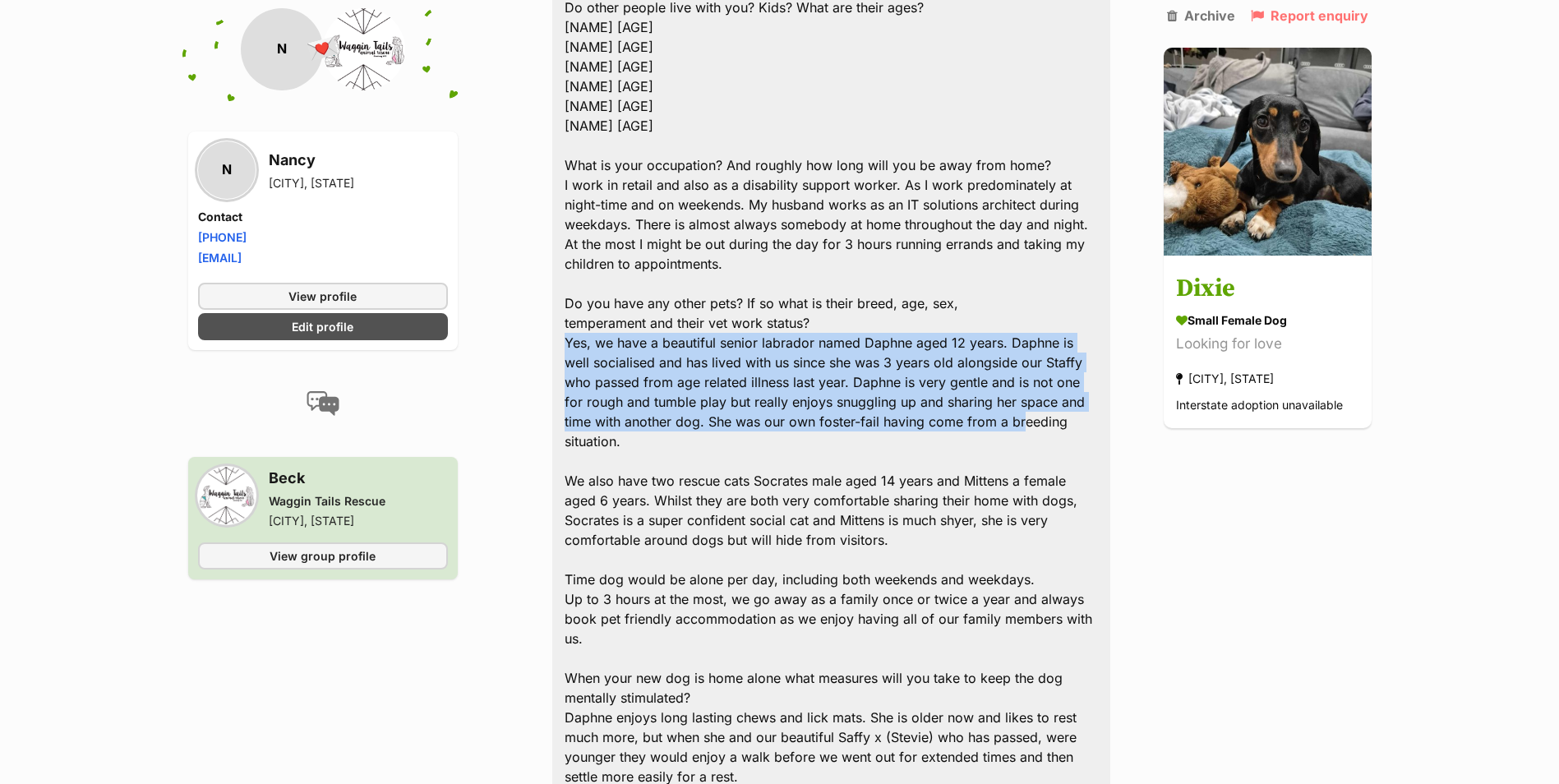 drag, startPoint x: 1007, startPoint y: 410, endPoint x: 565, endPoint y: 324, distance: 450.2888 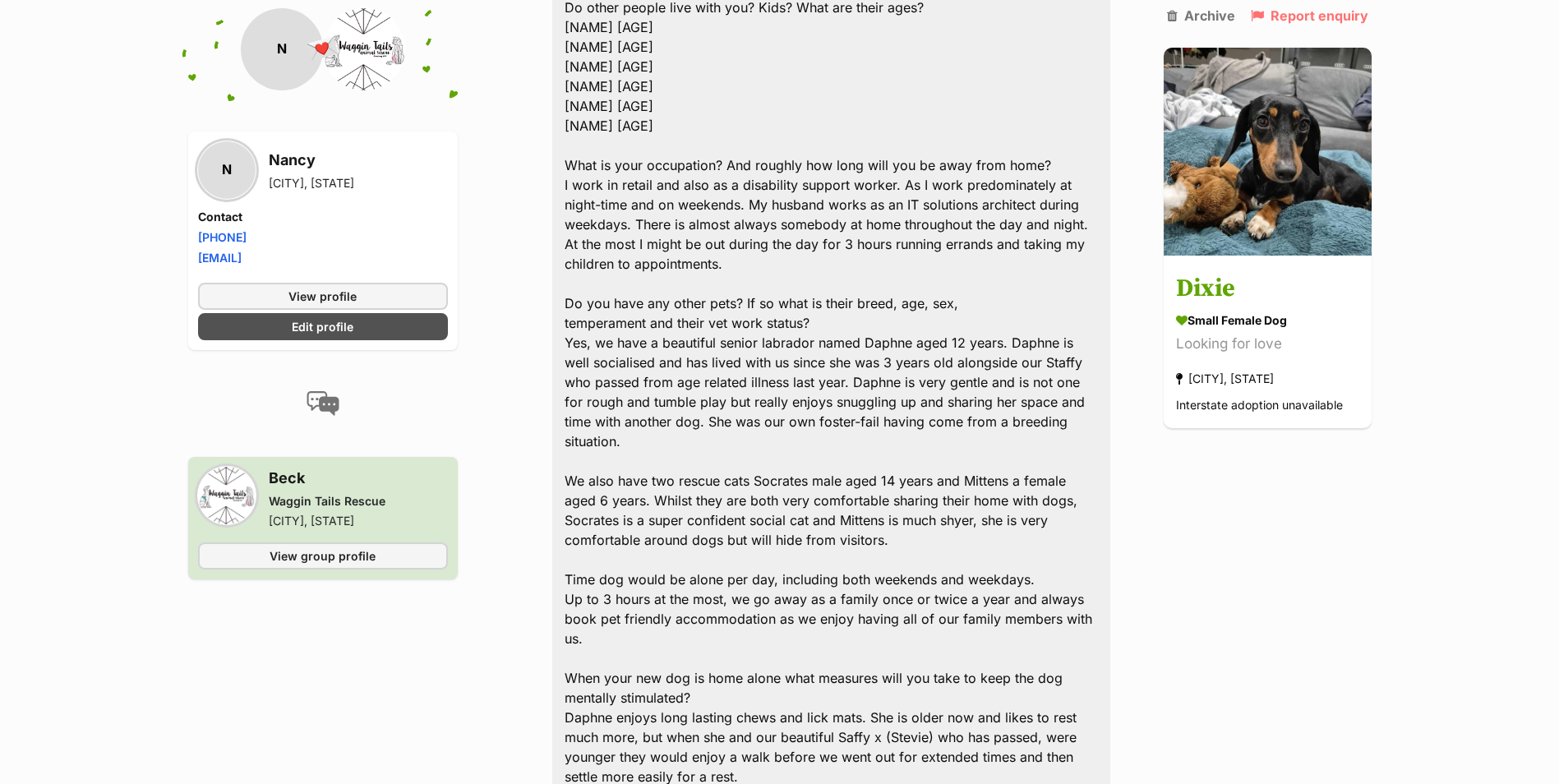 click on "Name:
[NAME] Varrasso
Age:
48 years
Address:
[NUMBER] [STREET], [CITY], [STATE] [ZIP]
Mobile number:
[PHONE]
Dog name/type of do you are interested in:
Dixie
Do other people live with you? Kids? What are their ages?
[NAME] 48
Corey 47
Patrick 19
Lily 17
Rose 16
Violet 10
What is your occupation? And roughly how long will you be away from home?
I work in retail and also as a disability support worker. As I work predominately at night-time and on weekends. My husband works as an IT solutions architect during weekdays. There is almost always somebody at home throughout the day and night. At the most I might be out during the day for 3 hours running errands and taking my children to appointments.
Do you have any other pets? If so what is their breed, age, sex,
temperament and their vet work status?
Time dog would be alone per day, including both weekends and weekdays.
When your new dog is home alone what measures will you take to keep the dog
to prevent this?" at bounding box center [831, 1102] 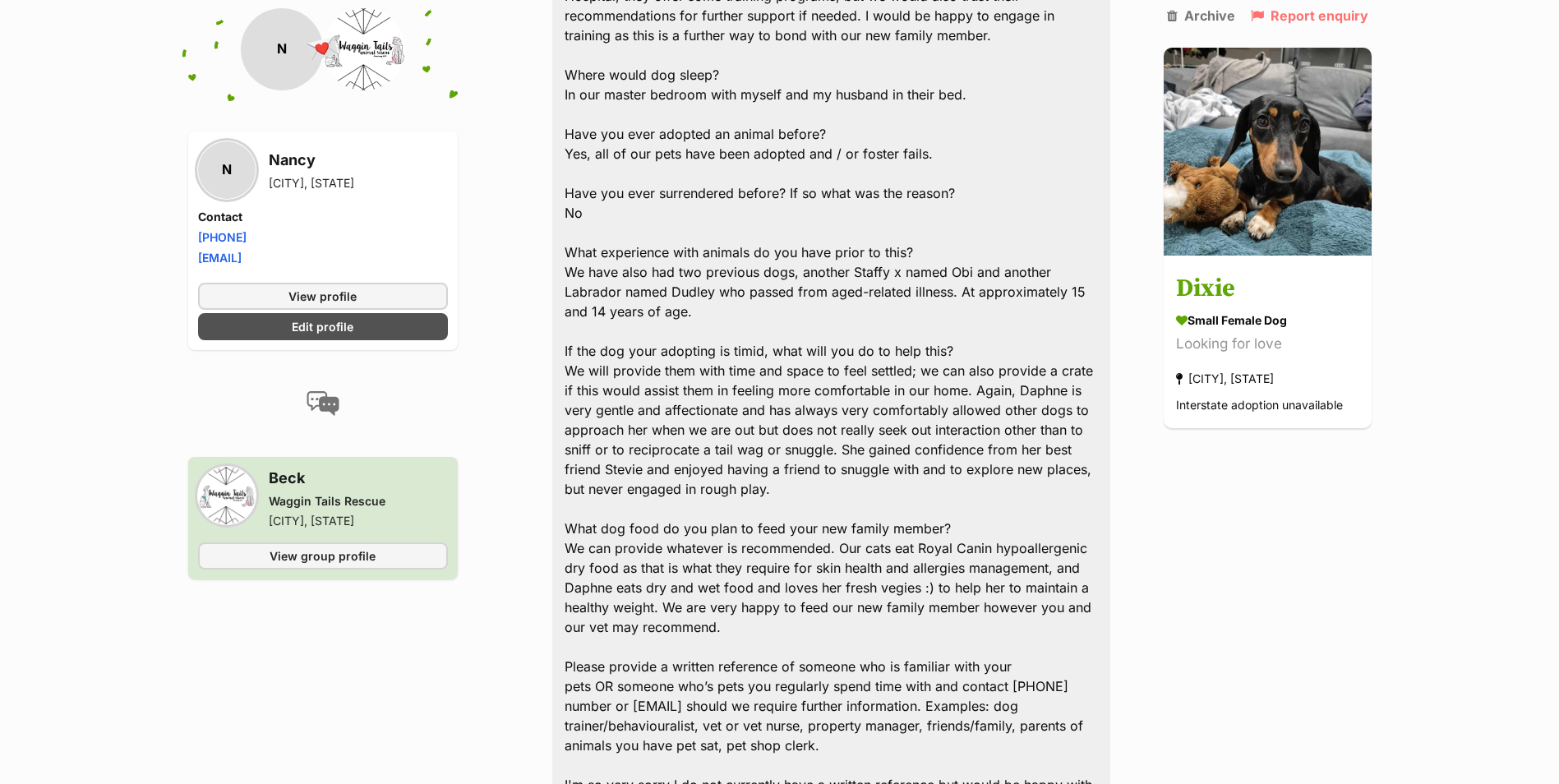 scroll, scrollTop: 4207, scrollLeft: 0, axis: vertical 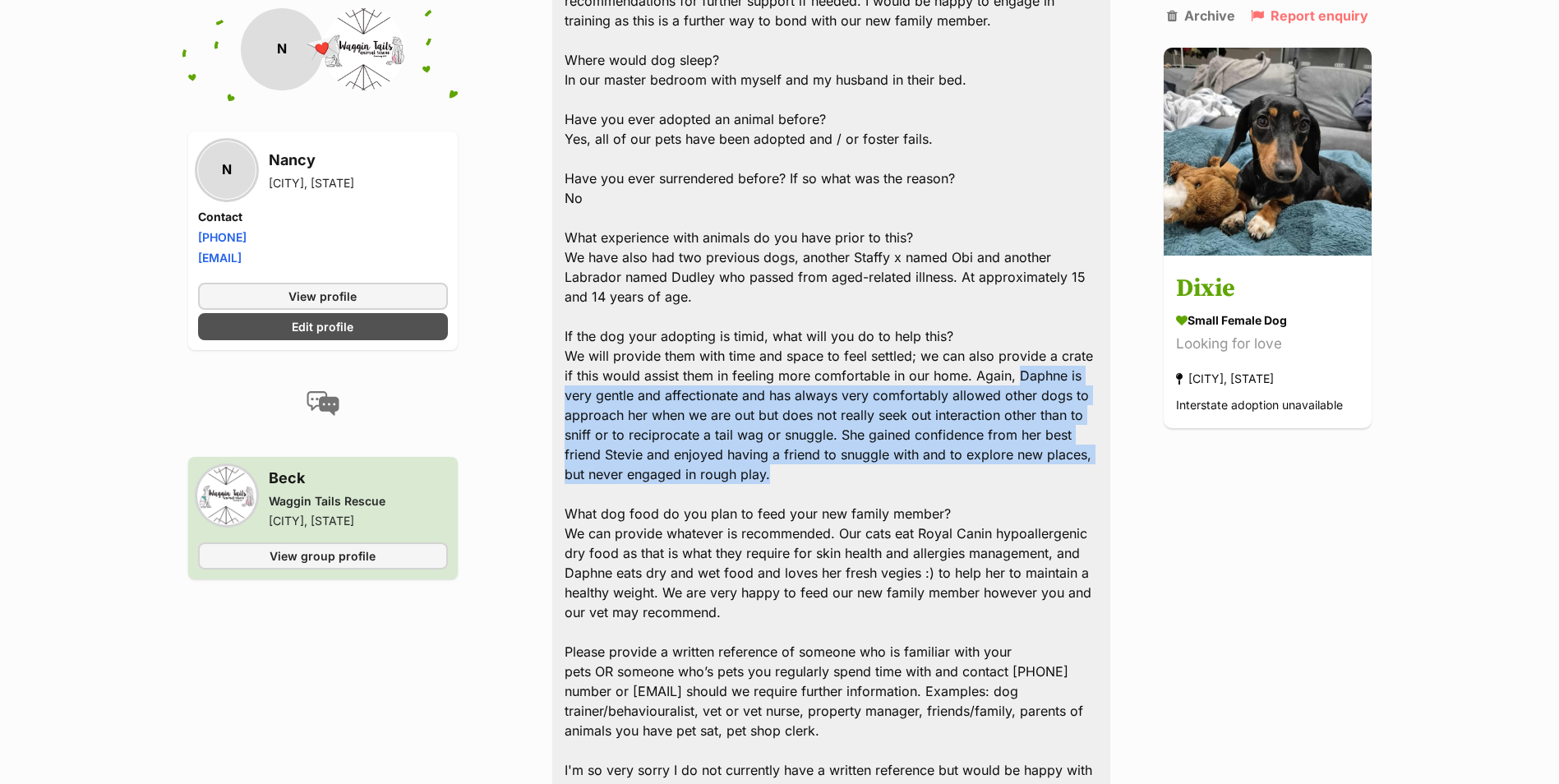 drag, startPoint x: 988, startPoint y: 452, endPoint x: 1016, endPoint y: 356, distance: 100 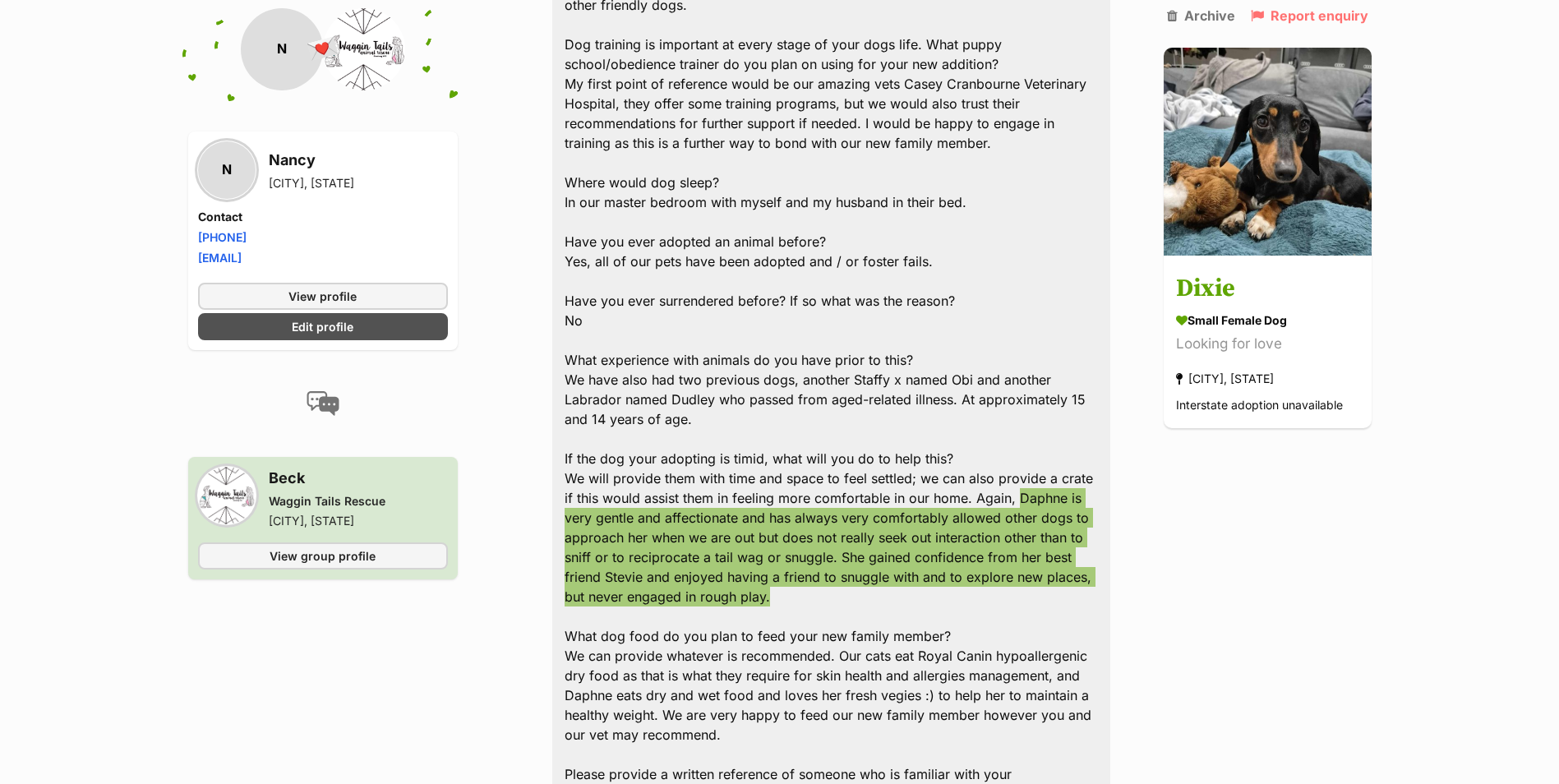 scroll, scrollTop: 4042, scrollLeft: 0, axis: vertical 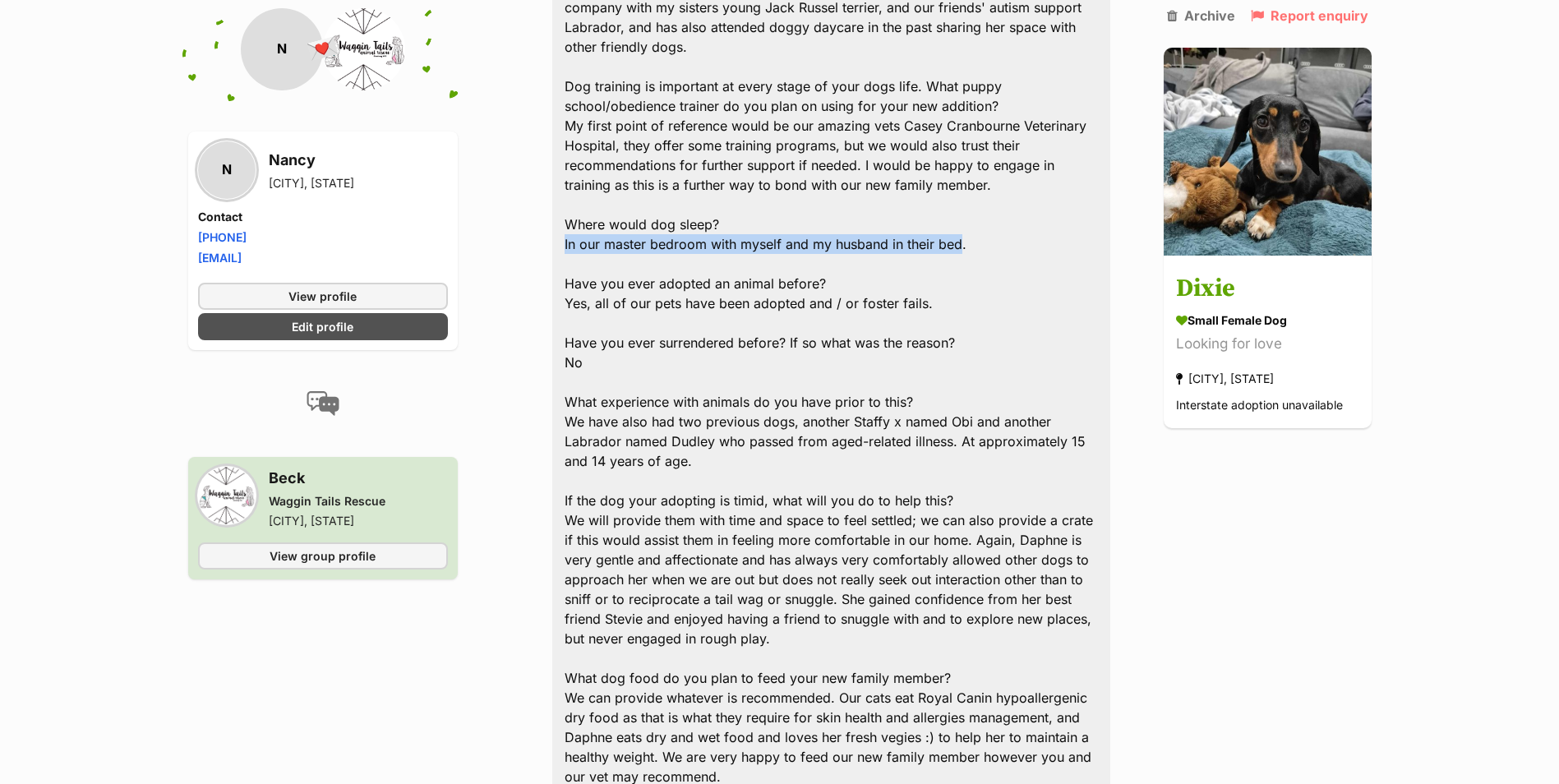 drag, startPoint x: 963, startPoint y: 222, endPoint x: 564, endPoint y: 228, distance: 399.04511 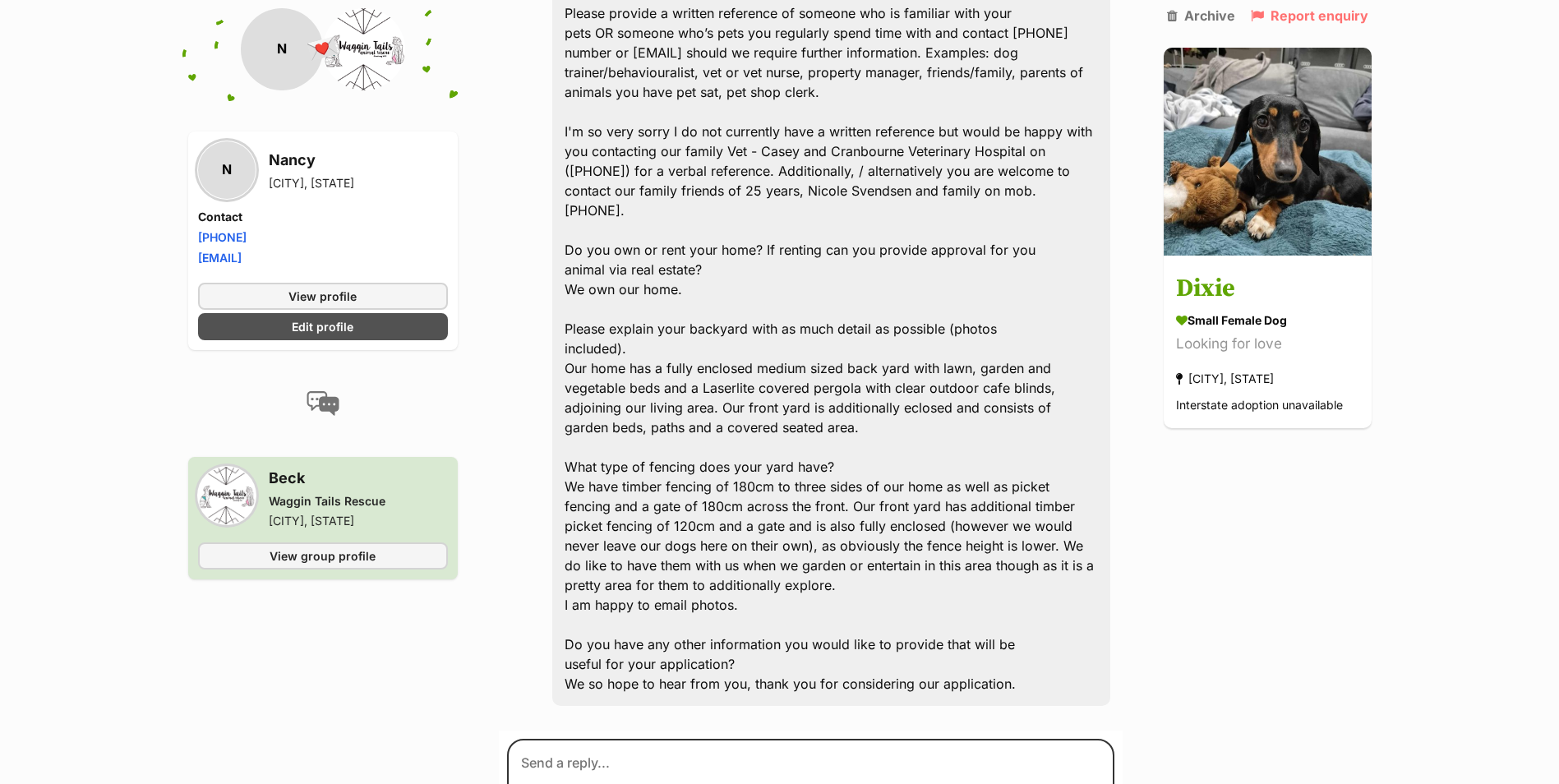 scroll, scrollTop: 4864, scrollLeft: 0, axis: vertical 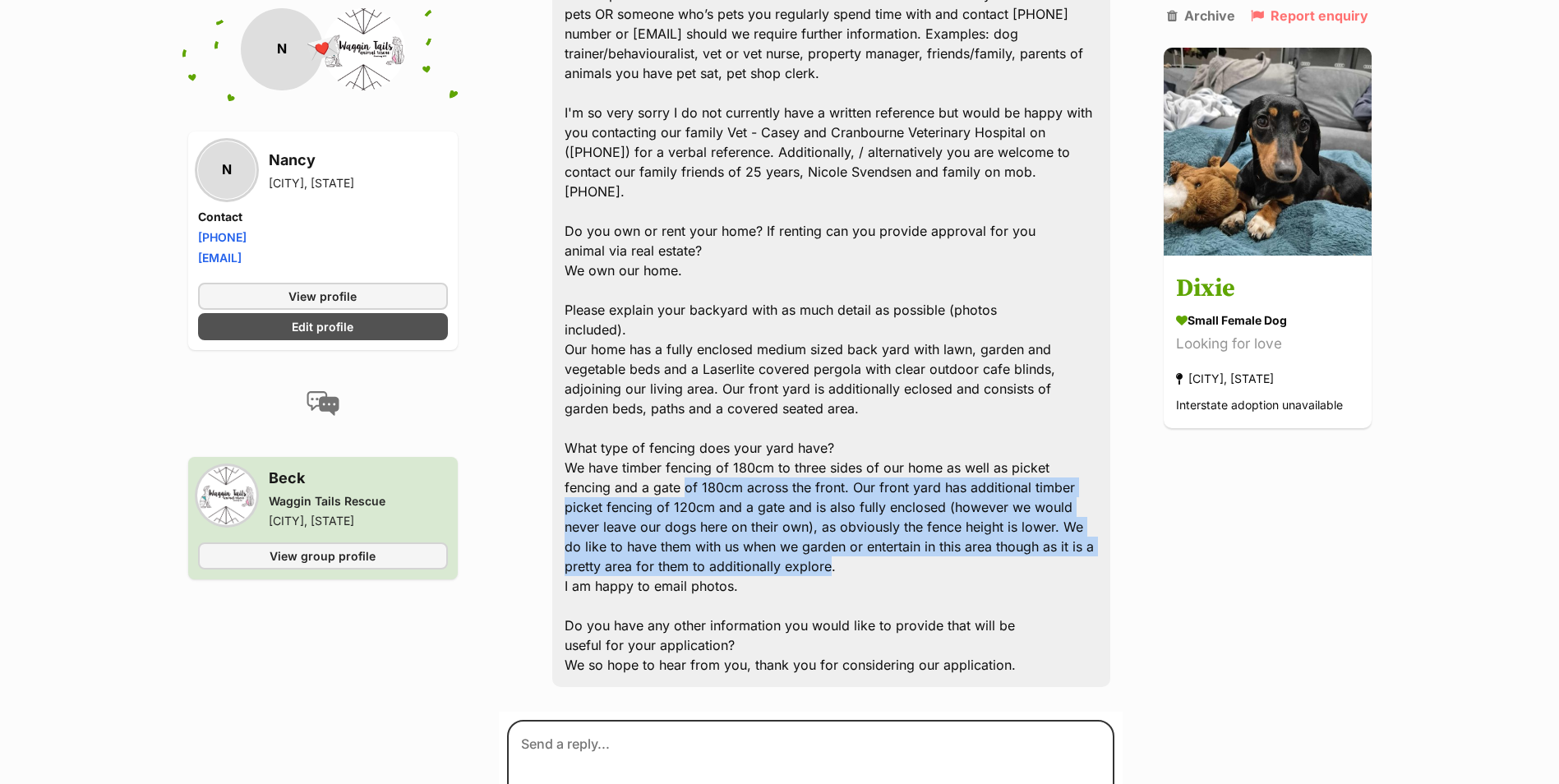 drag, startPoint x: 790, startPoint y: 544, endPoint x: 636, endPoint y: 475, distance: 169 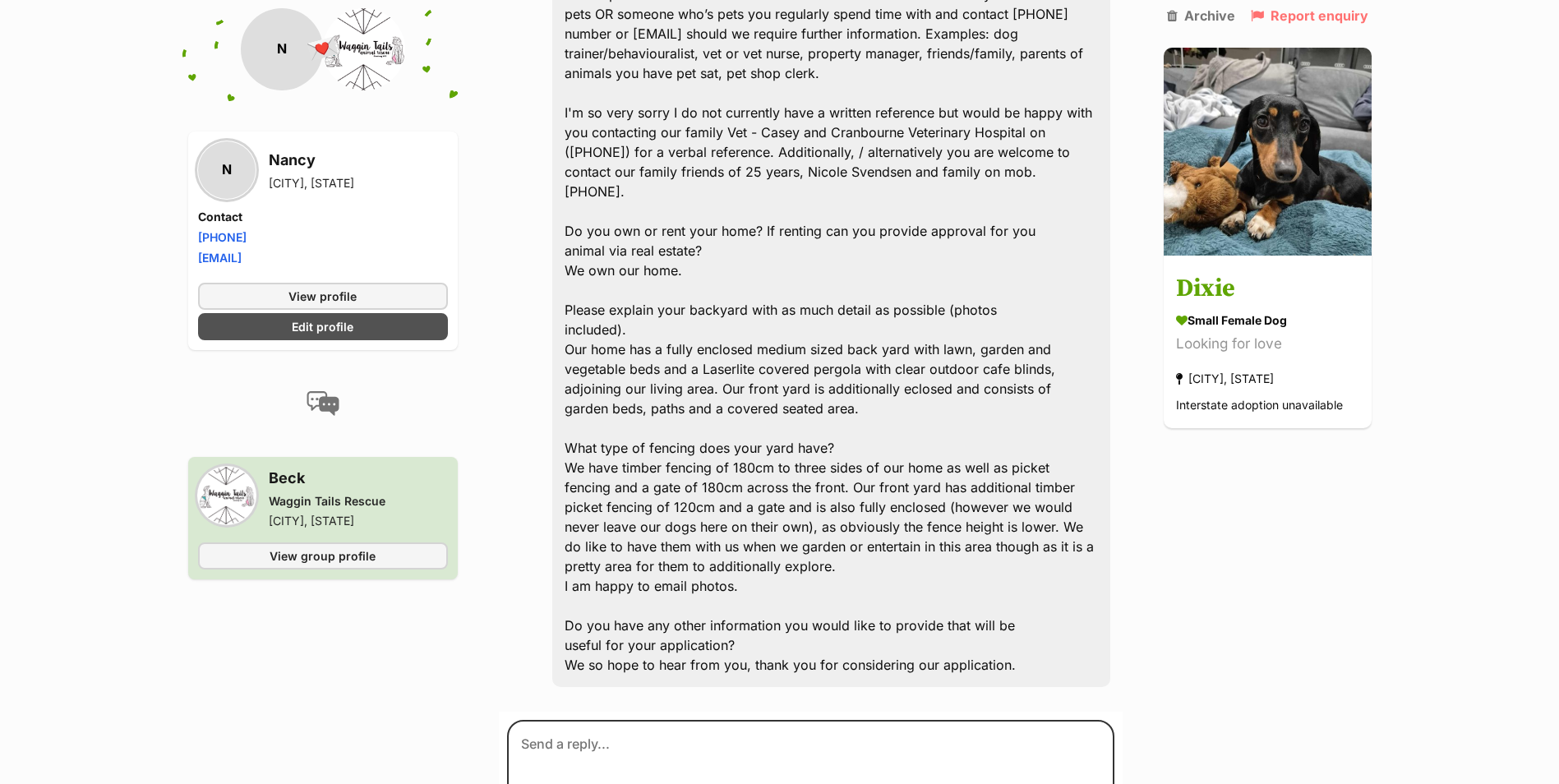 click on "Name:
[NAME] Varrasso
Age:
48 years
Address:
[NUMBER] [STREET], [CITY], [STATE] [ZIP]
Mobile number:
[PHONE]
Dog name/type of do you are interested in:
Dixie
Do other people live with you? Kids? What are their ages?
[NAME] 48
Corey 47
Patrick 19
Lily 17
Rose 16
Violet 10
What is your occupation? And roughly how long will you be away from home?
I work in retail and also as a disability support worker. As I work predominately at night-time and on weekends. My husband works as an IT solutions architect during weekdays. There is almost always somebody at home throughout the day and night. At the most I might be out during the day for 3 hours running errands and taking my children to appointments.
Do you have any other pets? If so what is their breed, age, sex,
temperament and their vet work status?
Time dog would be alone per day, including both weekends and weekdays.
When your new dog is home alone what measures will you take to keep the dog
to prevent this?" at bounding box center (831, -706) 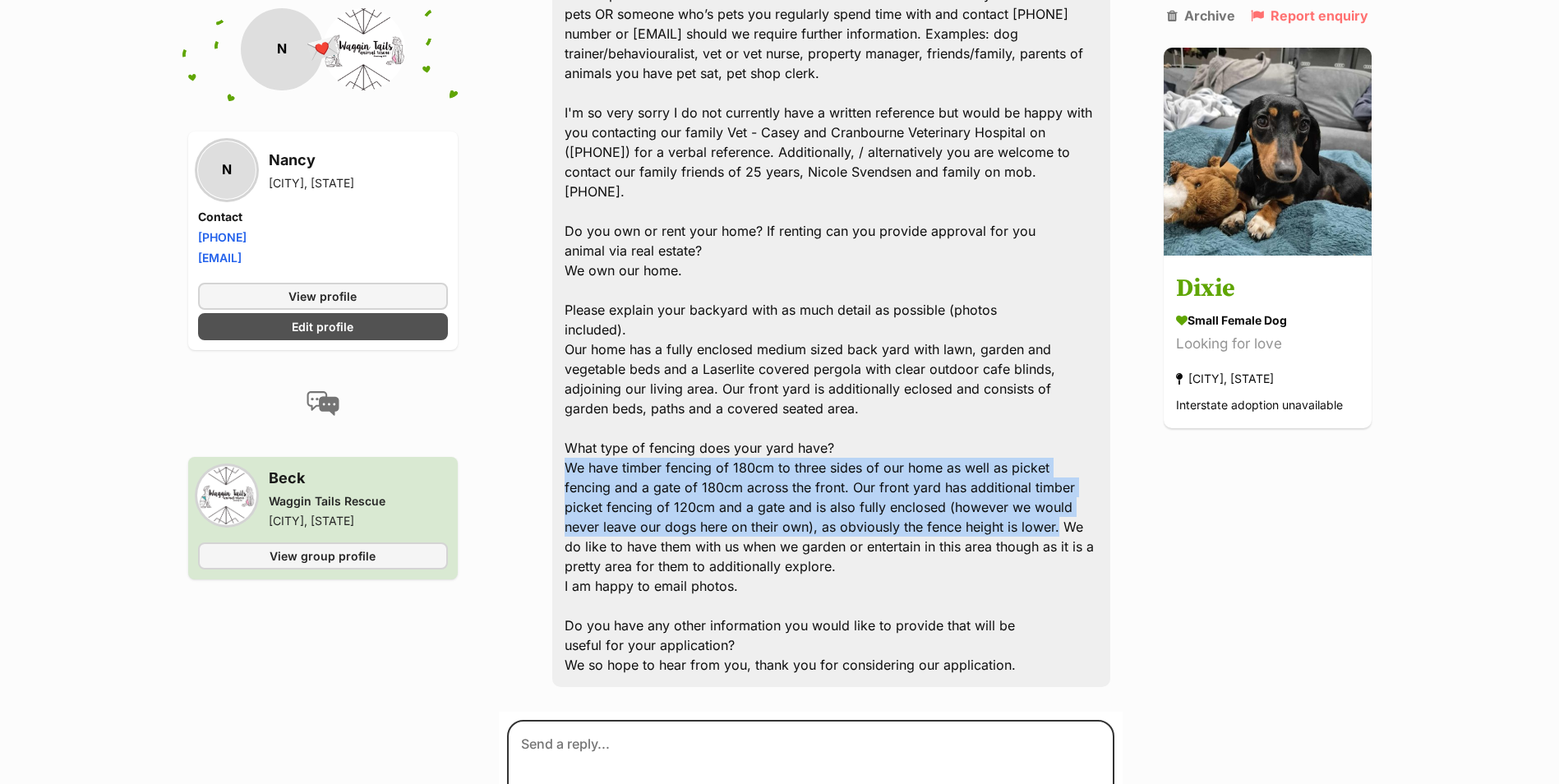 drag, startPoint x: 1018, startPoint y: 508, endPoint x: 569, endPoint y: 448, distance: 452.9912 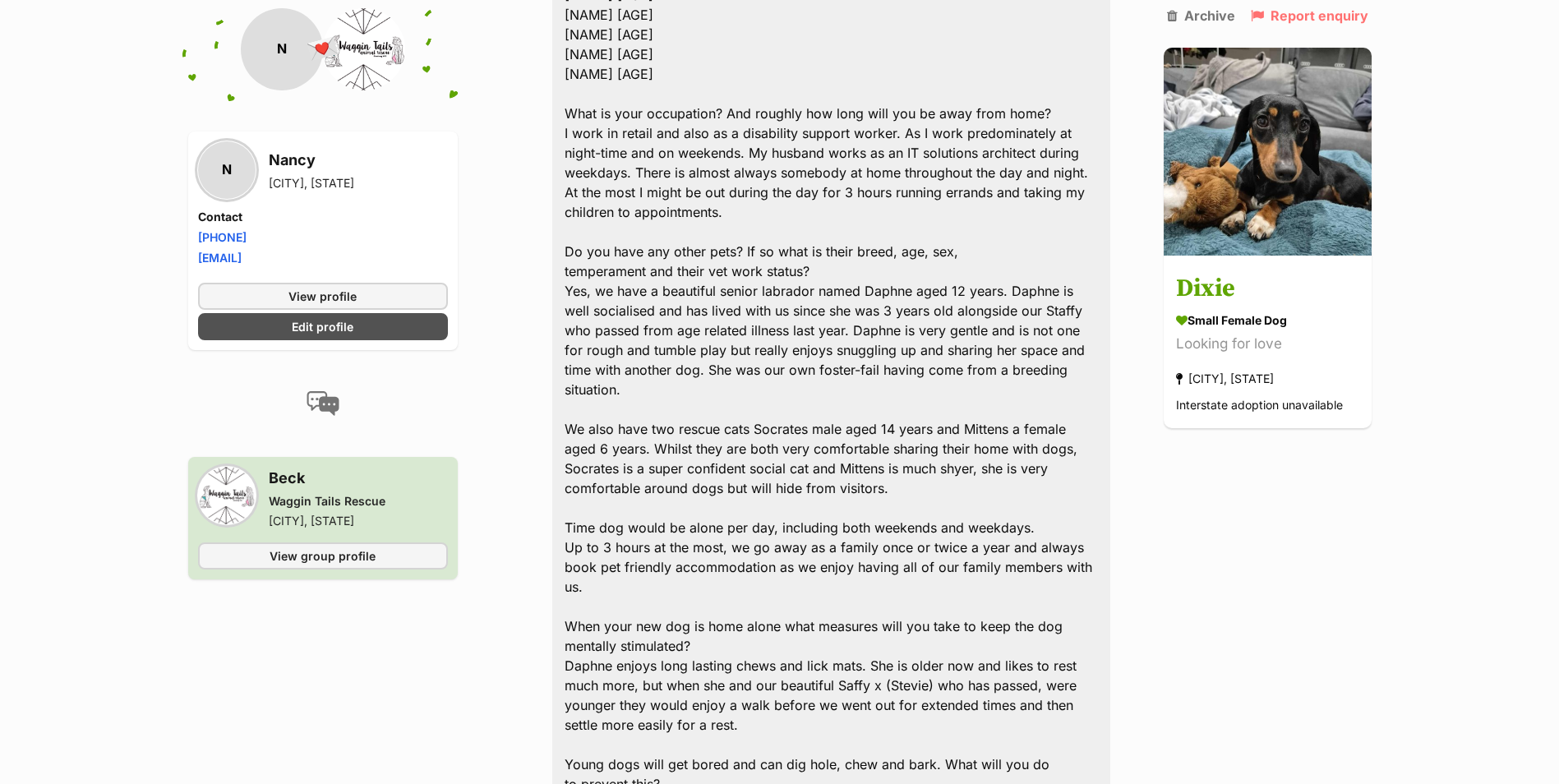 scroll, scrollTop: 2974, scrollLeft: 0, axis: vertical 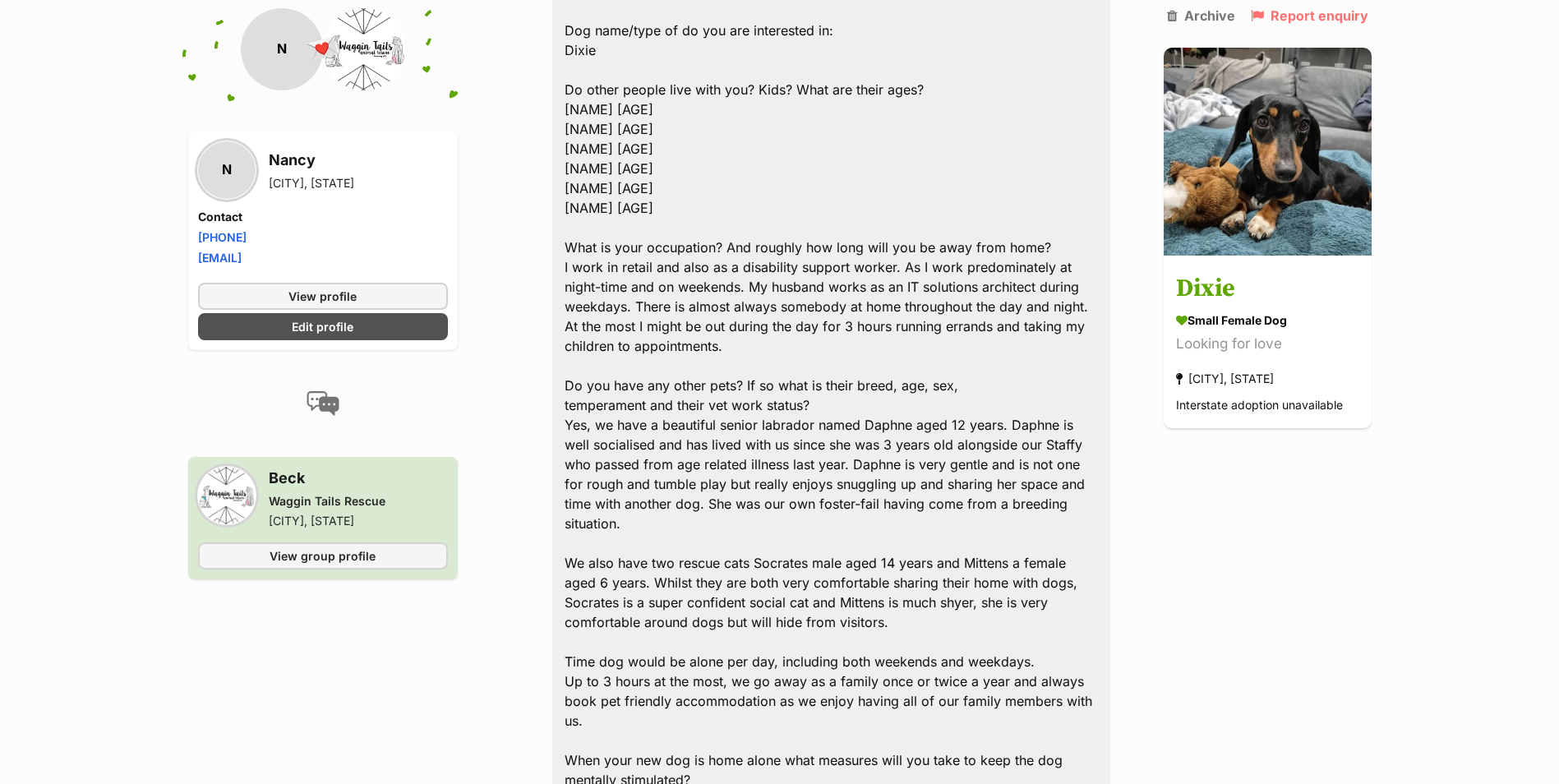 drag, startPoint x: 722, startPoint y: 327, endPoint x: 566, endPoint y: 244, distance: 176.70597 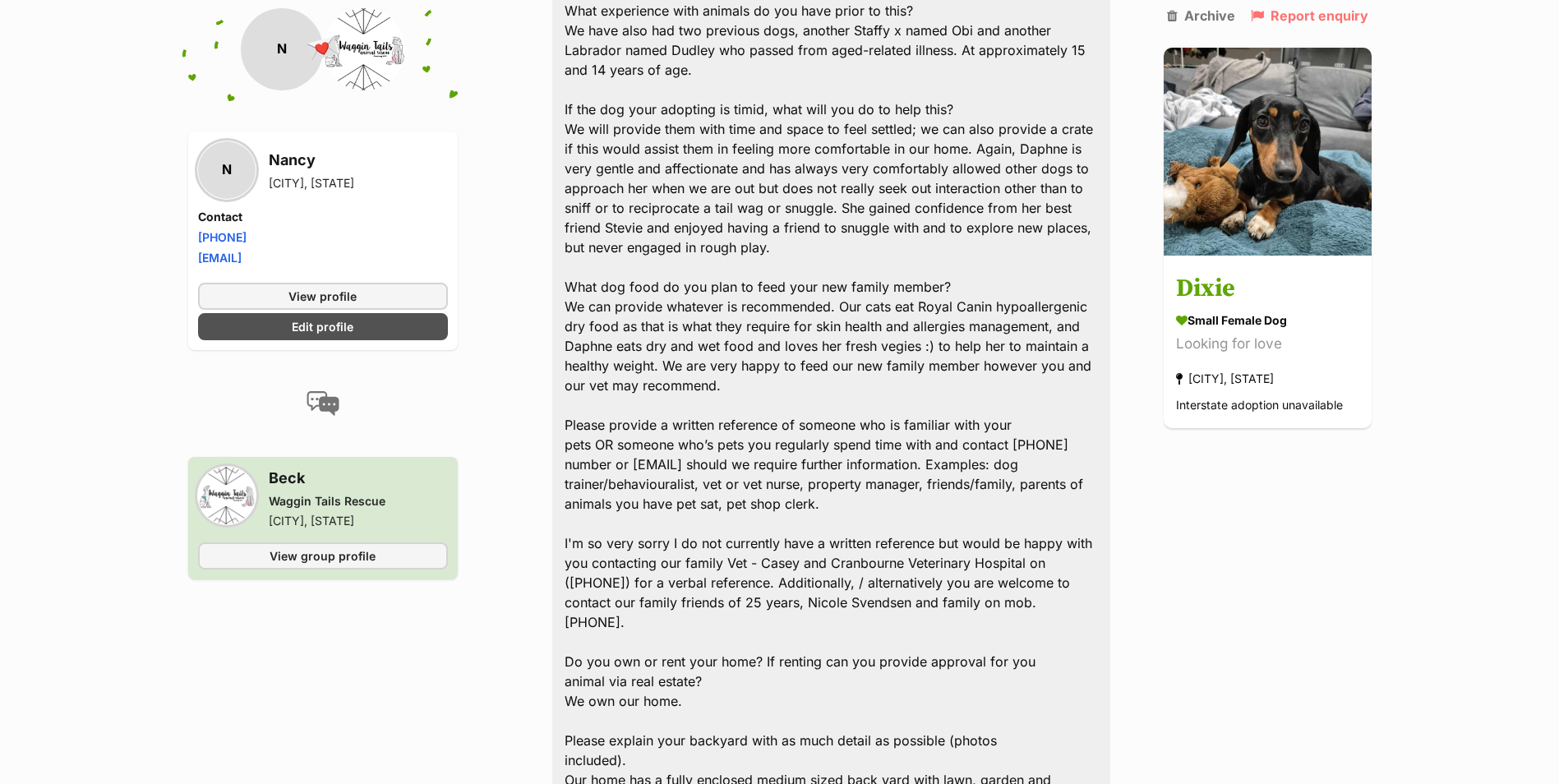 scroll, scrollTop: 4536, scrollLeft: 0, axis: vertical 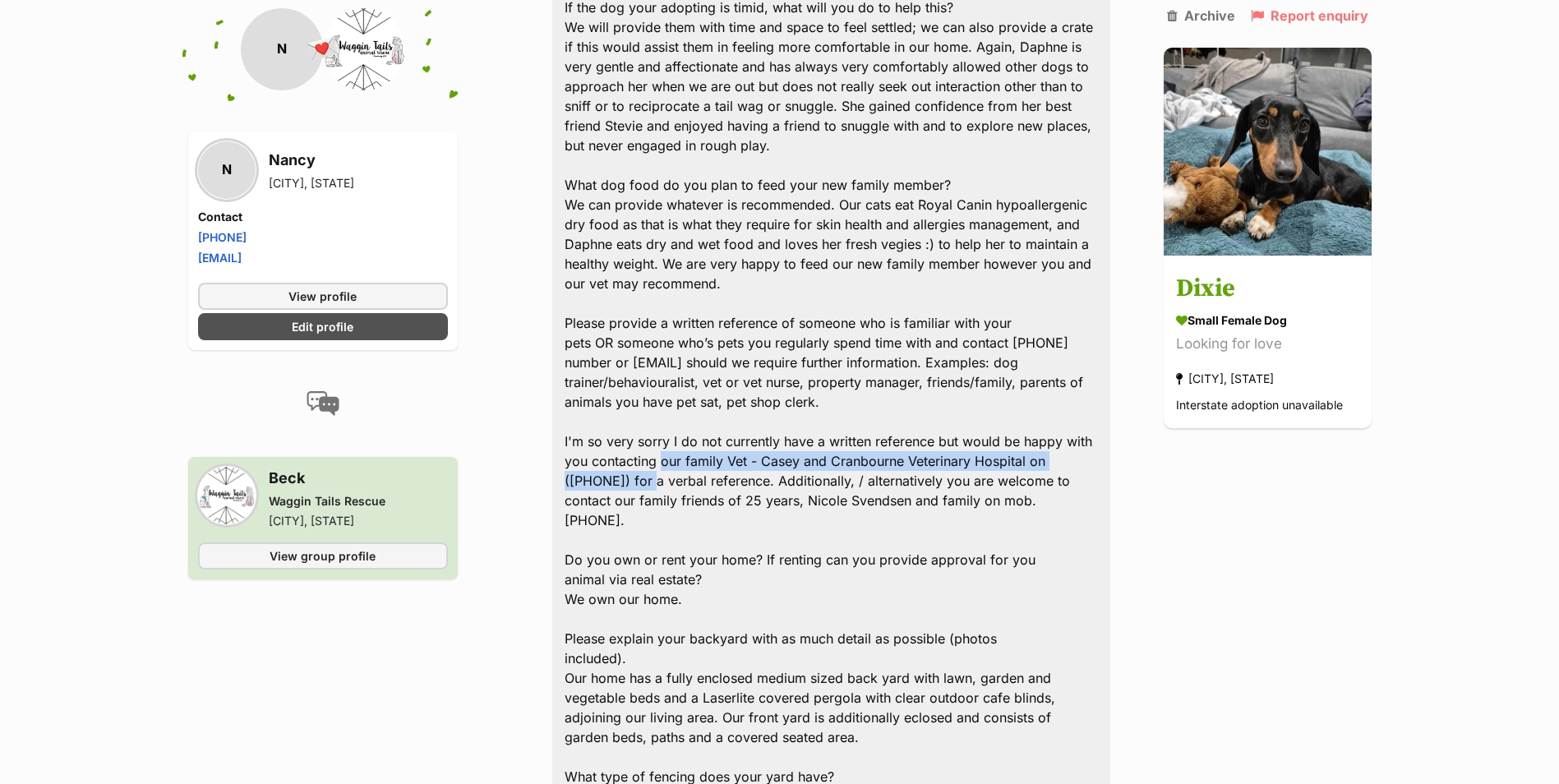 drag, startPoint x: 634, startPoint y: 462, endPoint x: 664, endPoint y: 444, distance: 34.985711 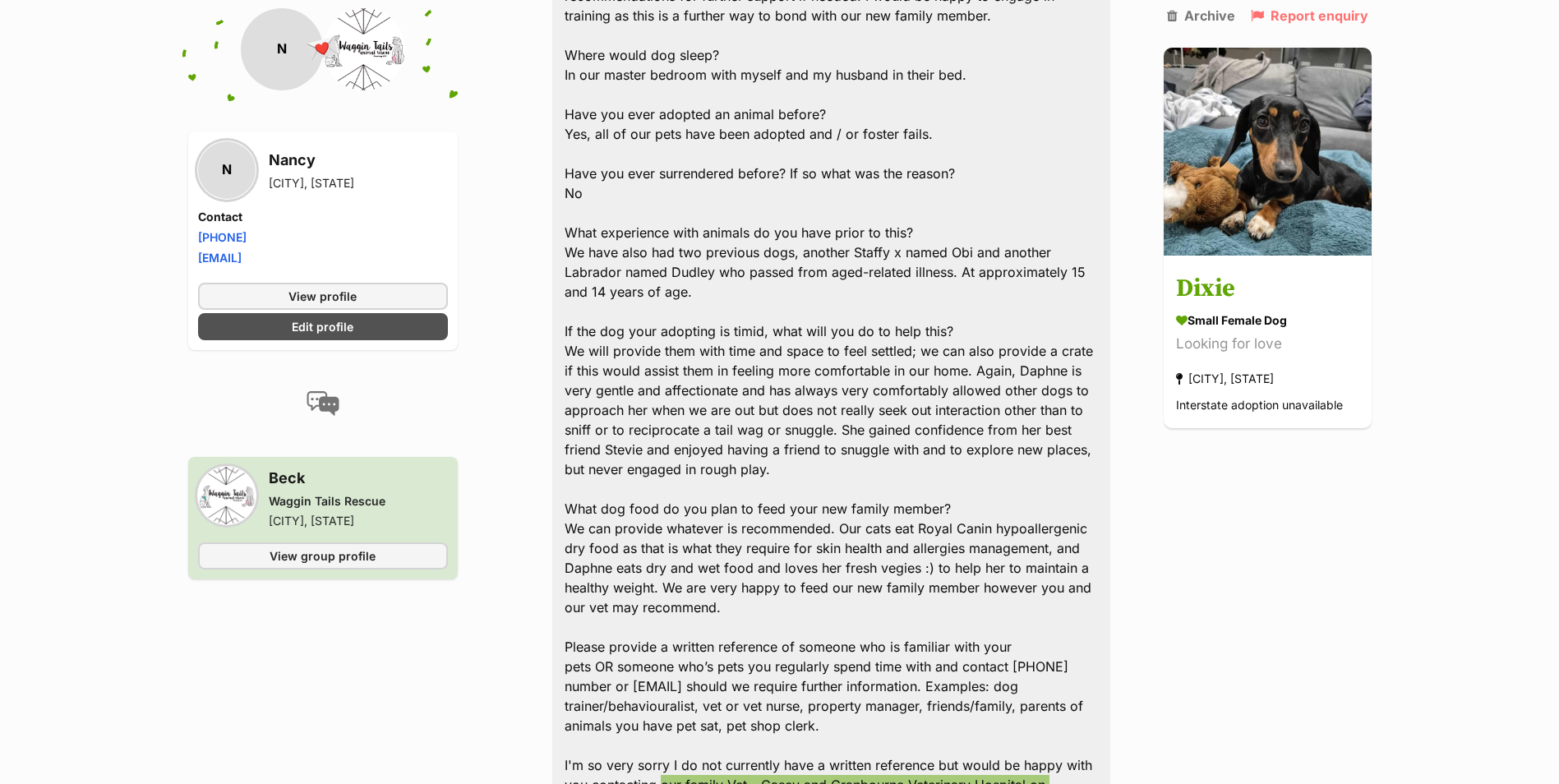 scroll, scrollTop: 4207, scrollLeft: 0, axis: vertical 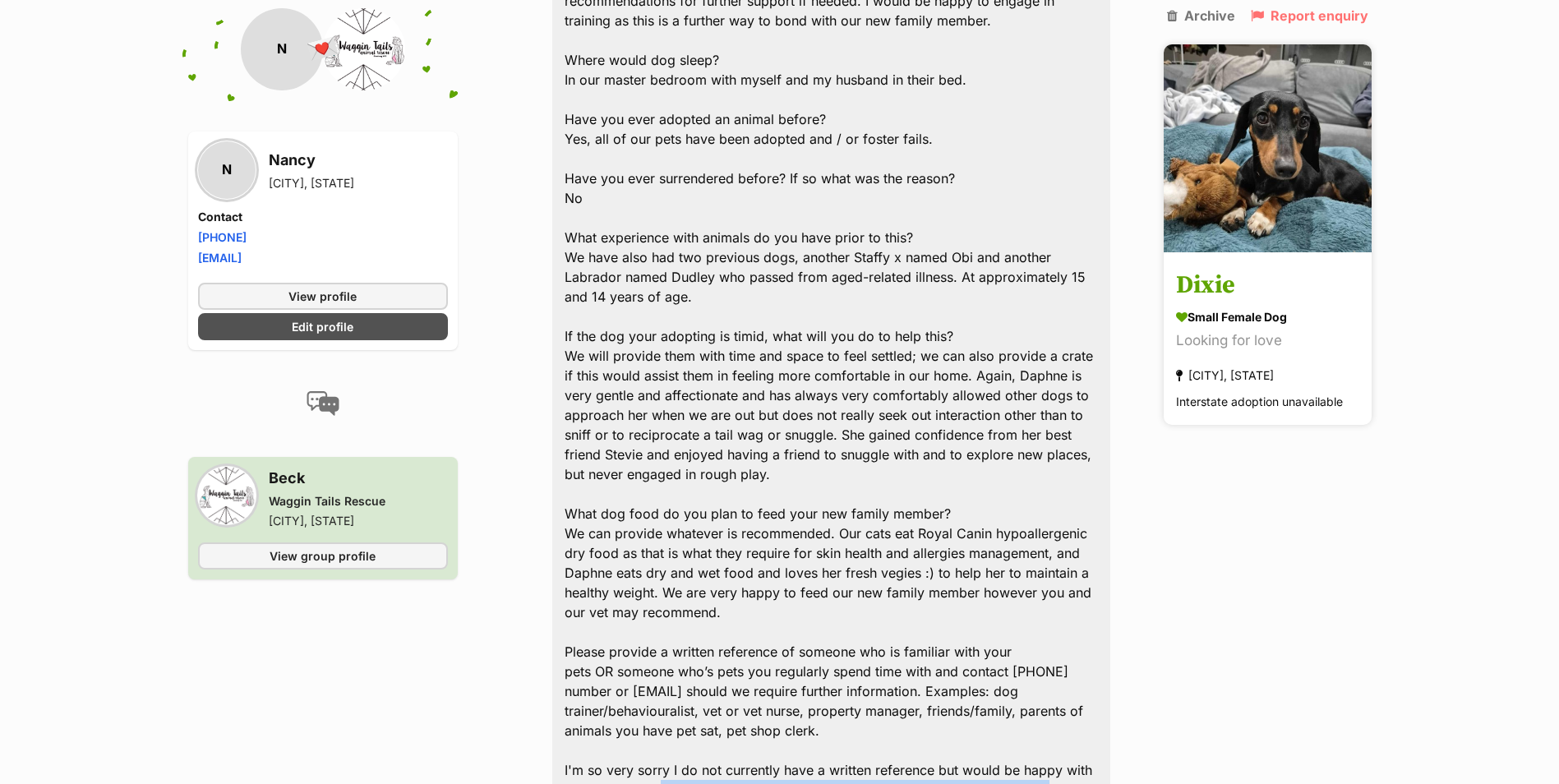 click on "Dixie" at bounding box center (1267, 286) 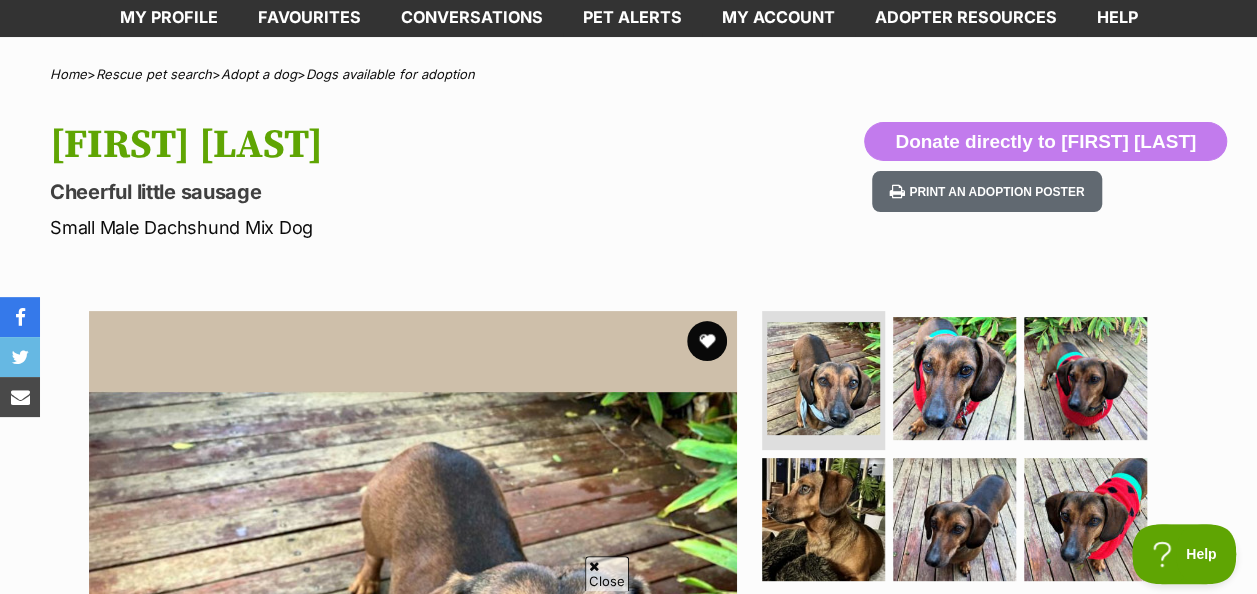 scroll, scrollTop: 0, scrollLeft: 0, axis: both 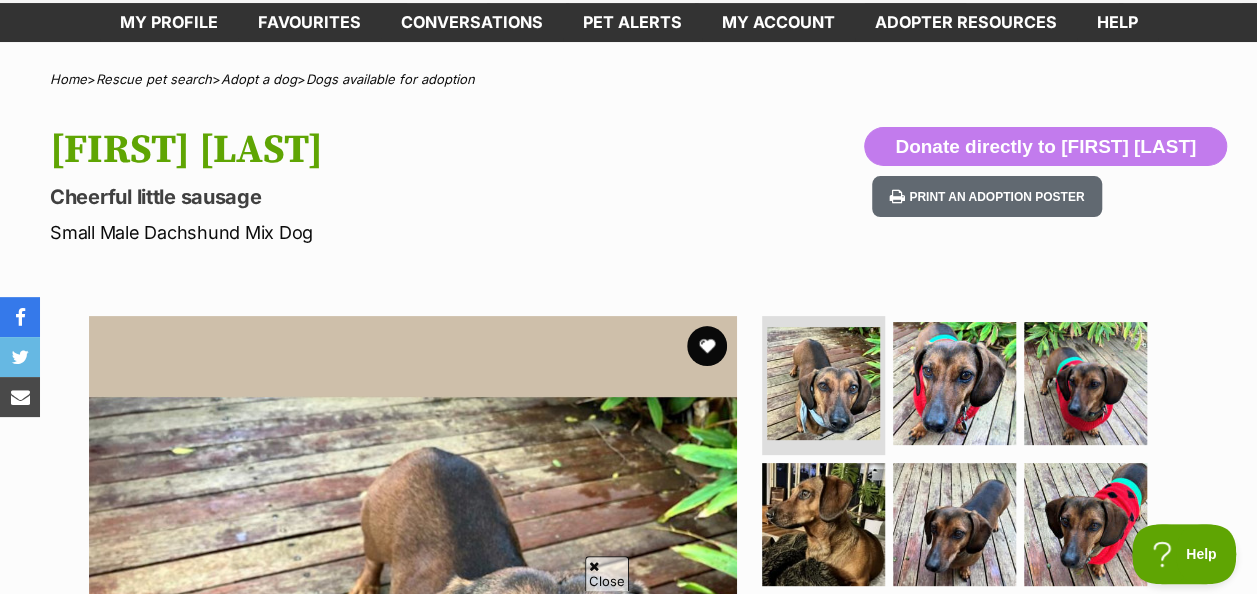 drag, startPoint x: 359, startPoint y: 147, endPoint x: 43, endPoint y: 160, distance: 316.2673 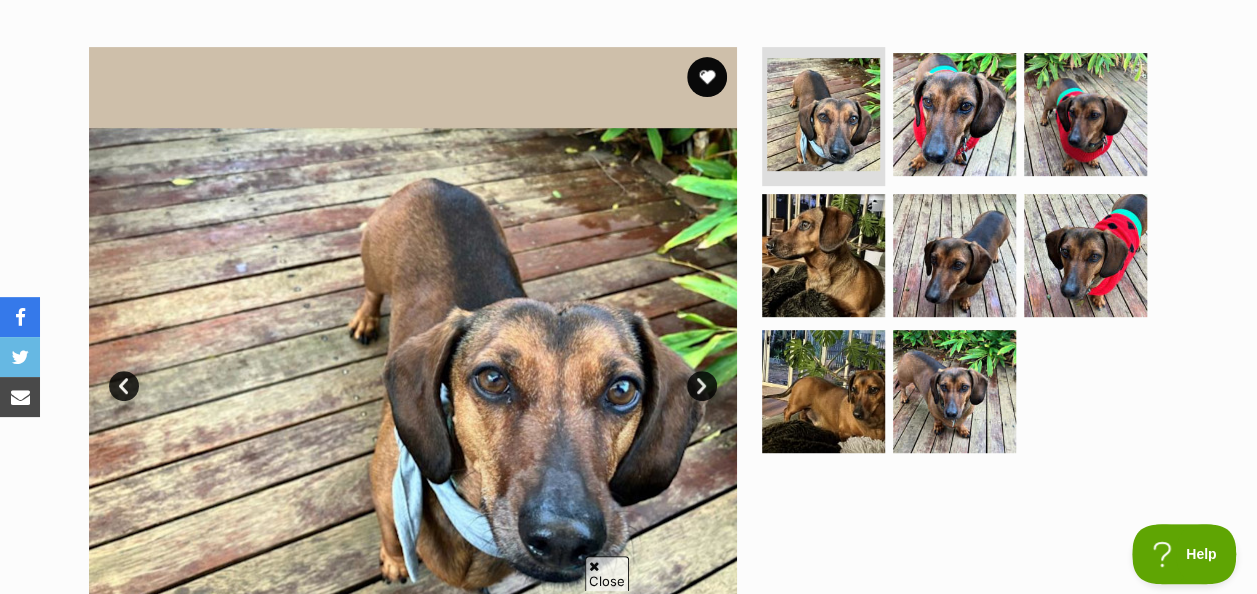 scroll, scrollTop: 400, scrollLeft: 0, axis: vertical 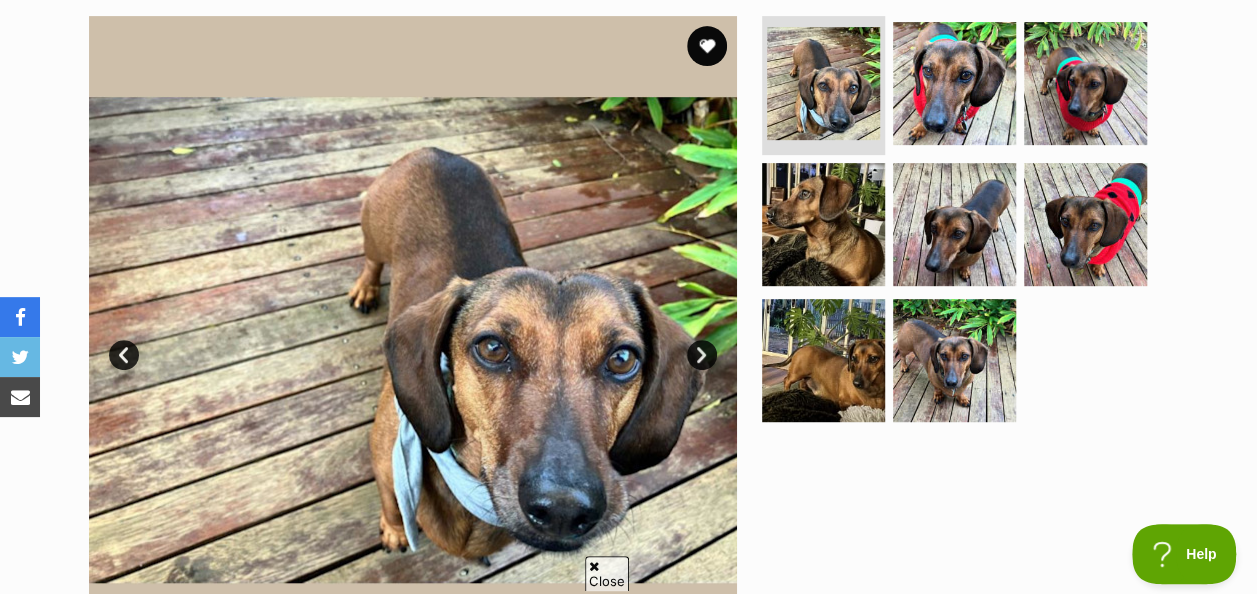 click on "Next" at bounding box center (702, 355) 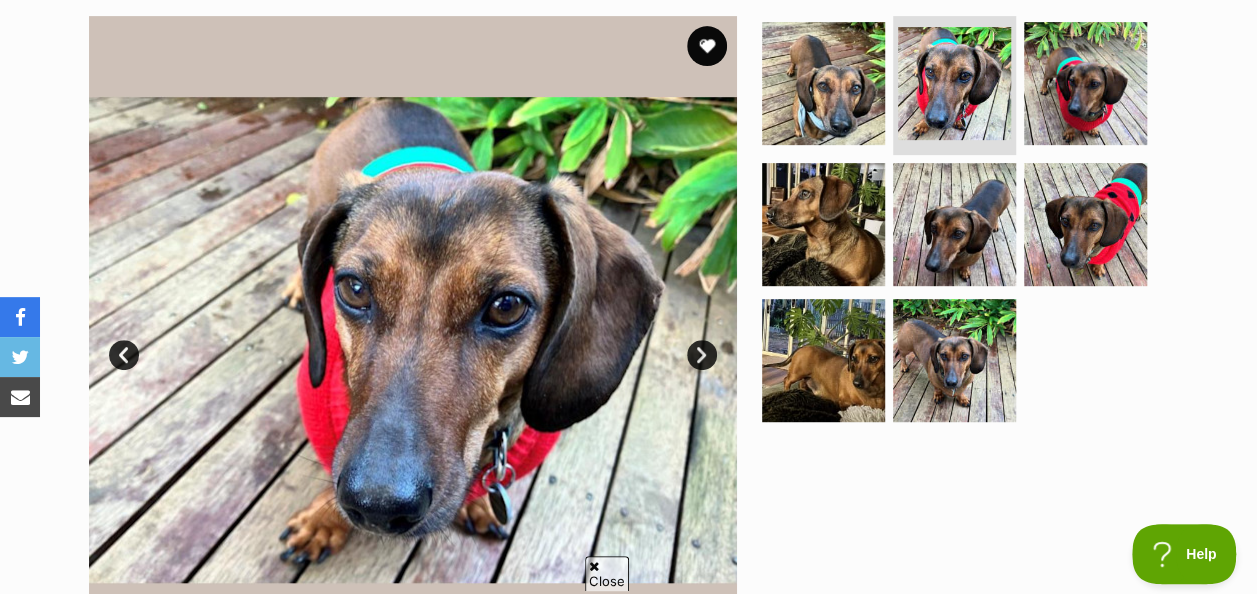 click on "Next" at bounding box center [702, 355] 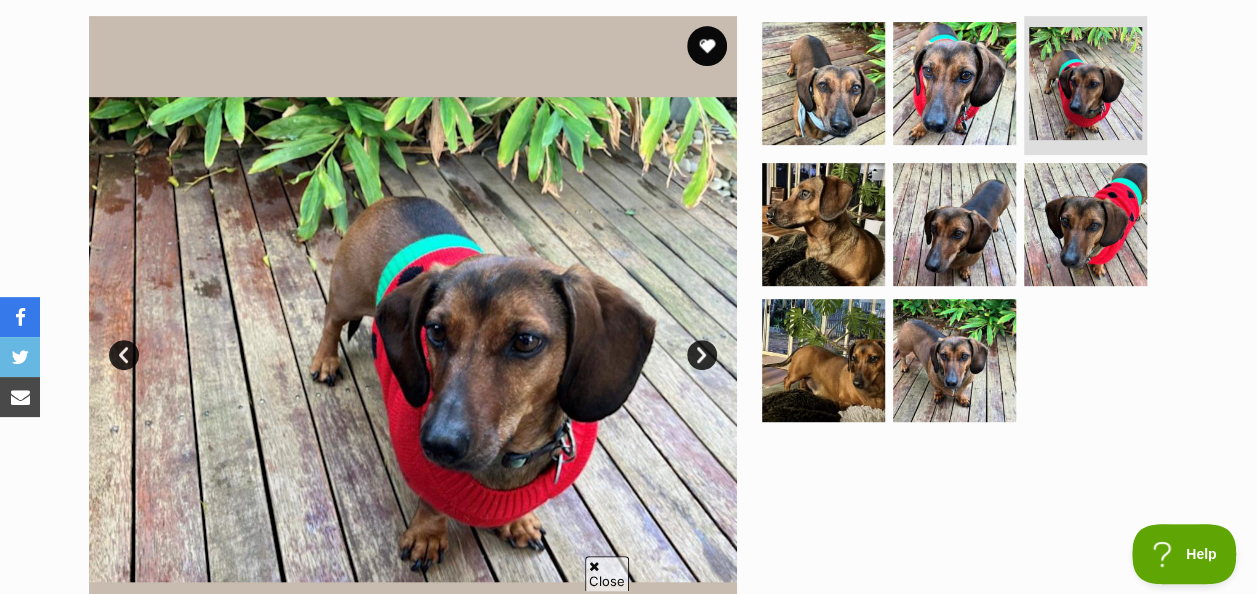 click on "Next" at bounding box center (702, 355) 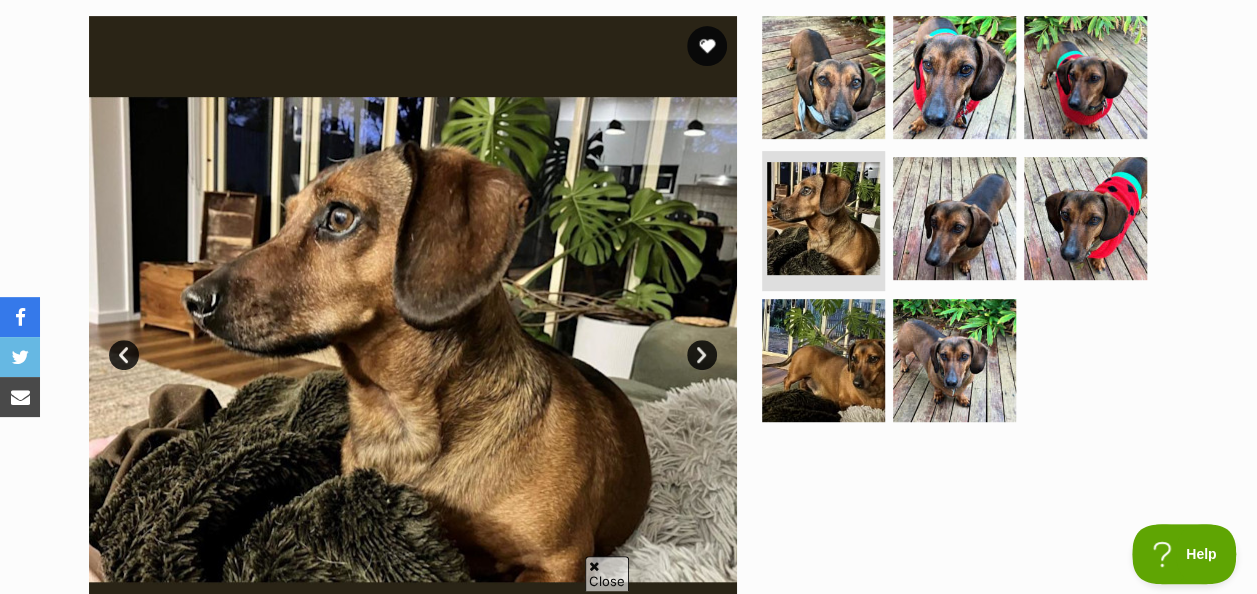 click on "Next" at bounding box center (702, 355) 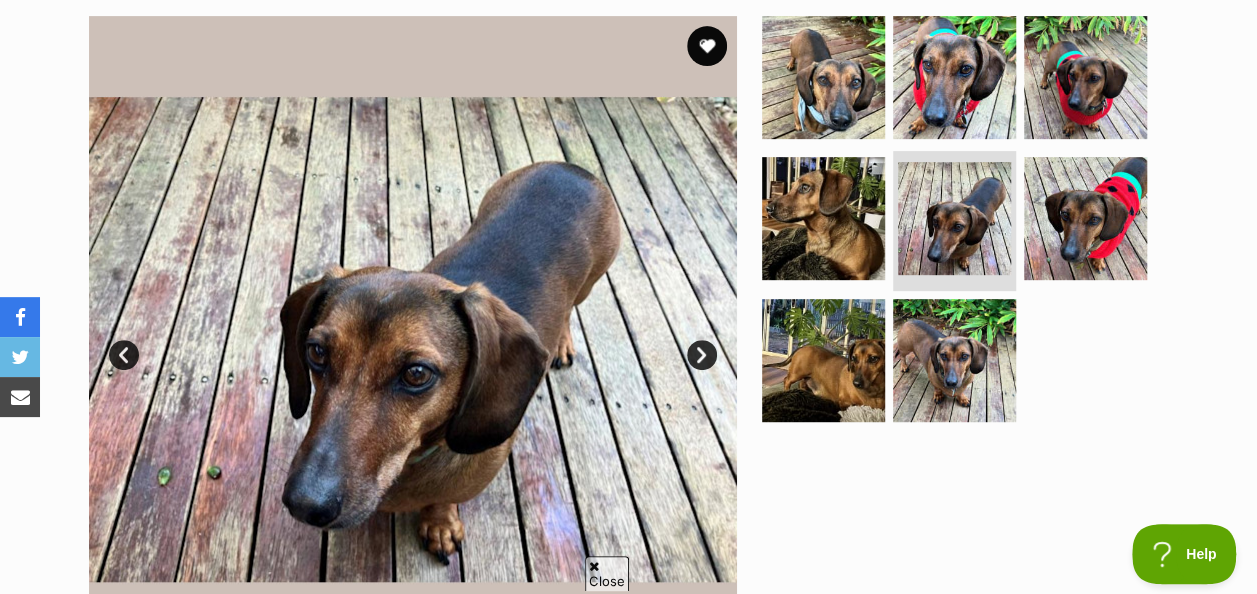 click on "Next" at bounding box center (702, 355) 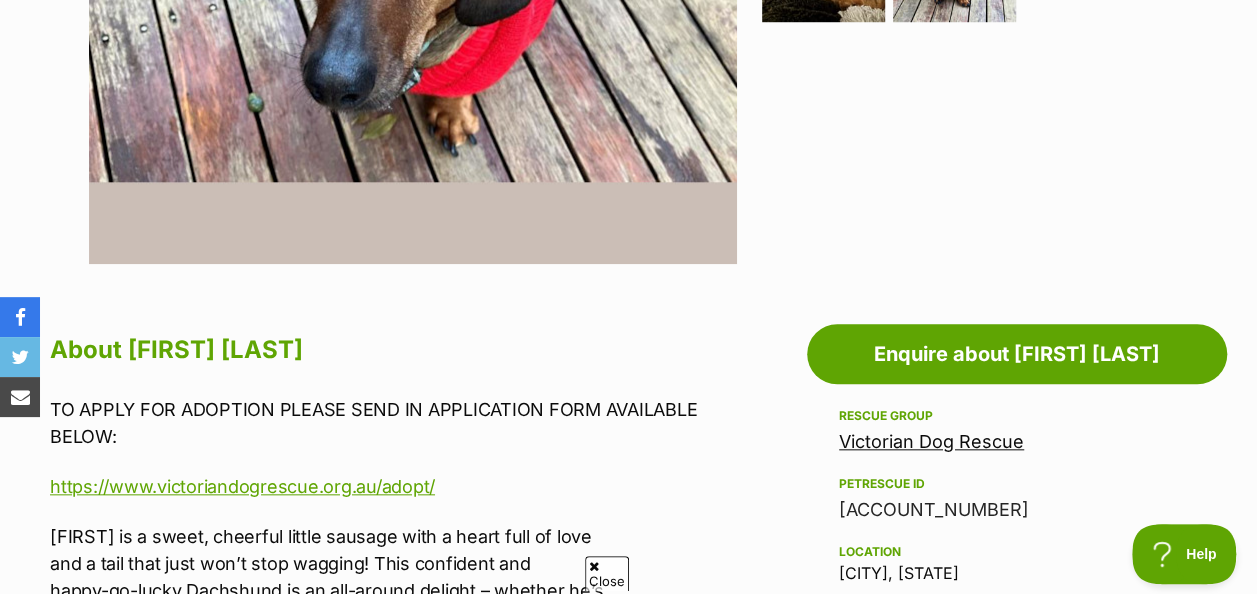 scroll, scrollTop: 400, scrollLeft: 0, axis: vertical 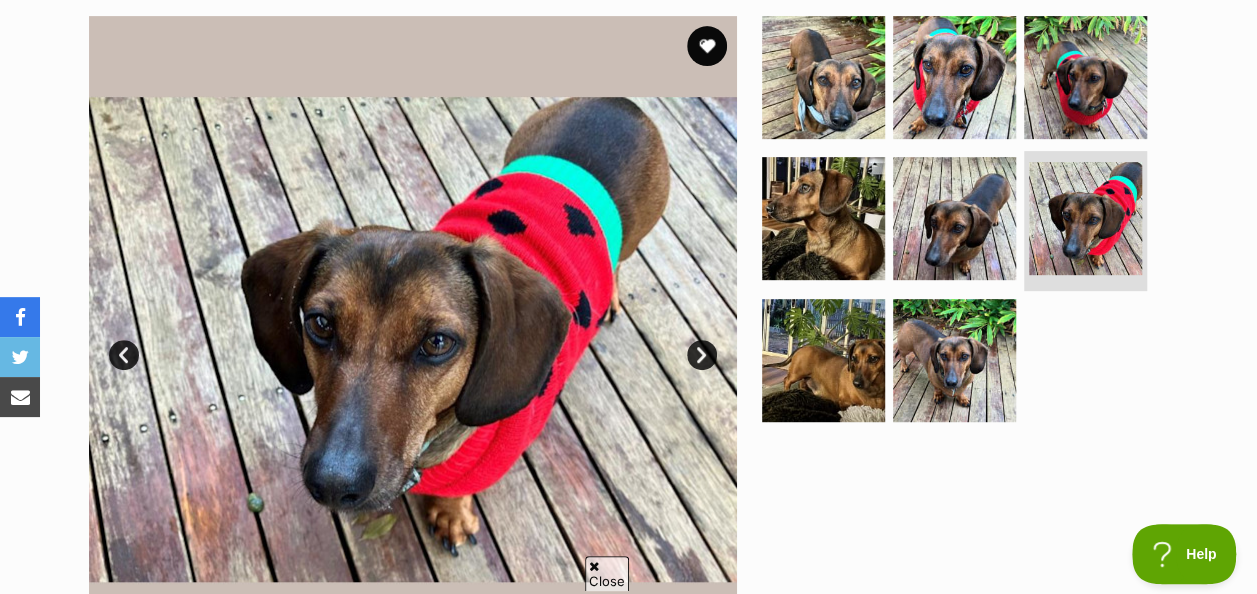 click on "Next" at bounding box center (702, 355) 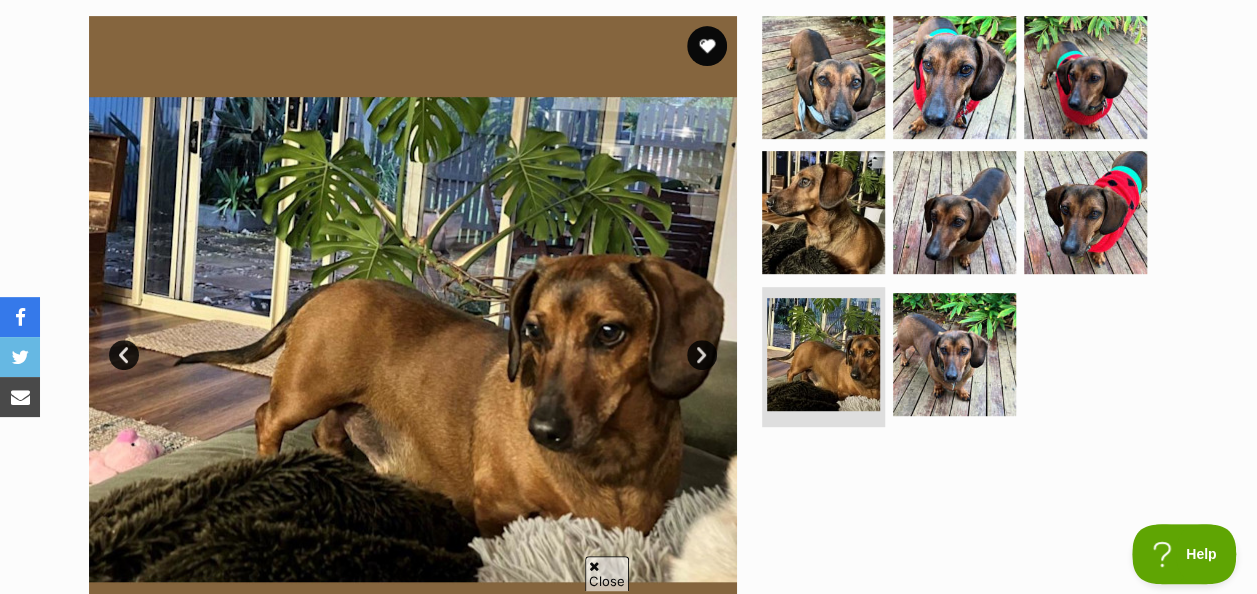 scroll, scrollTop: 500, scrollLeft: 0, axis: vertical 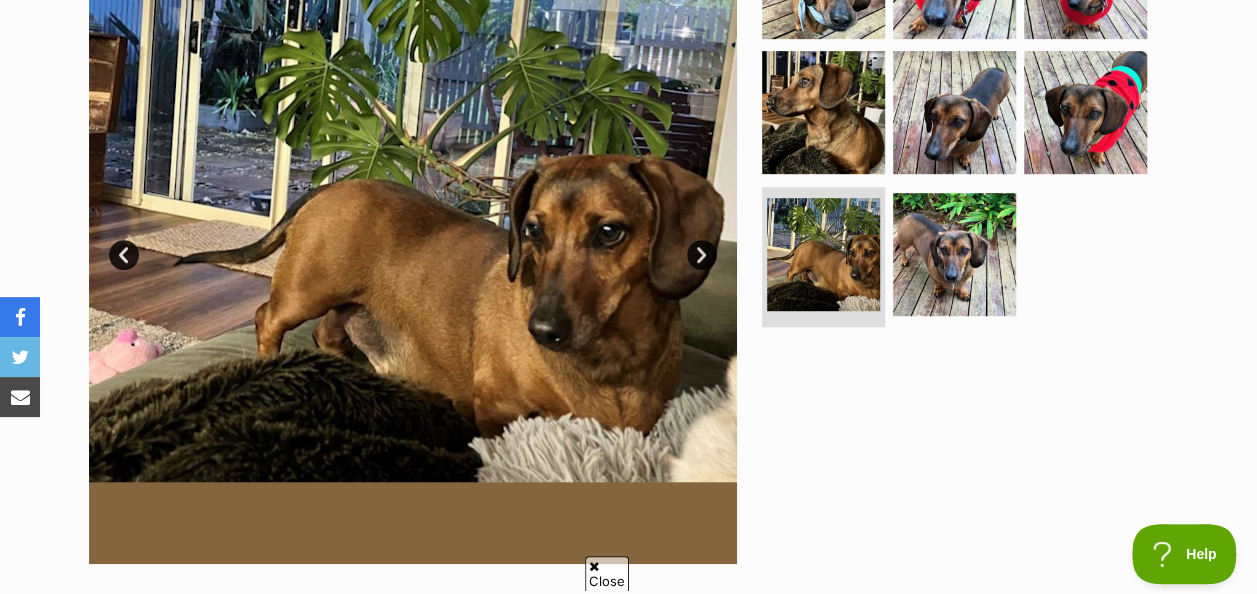 click at bounding box center [413, 240] 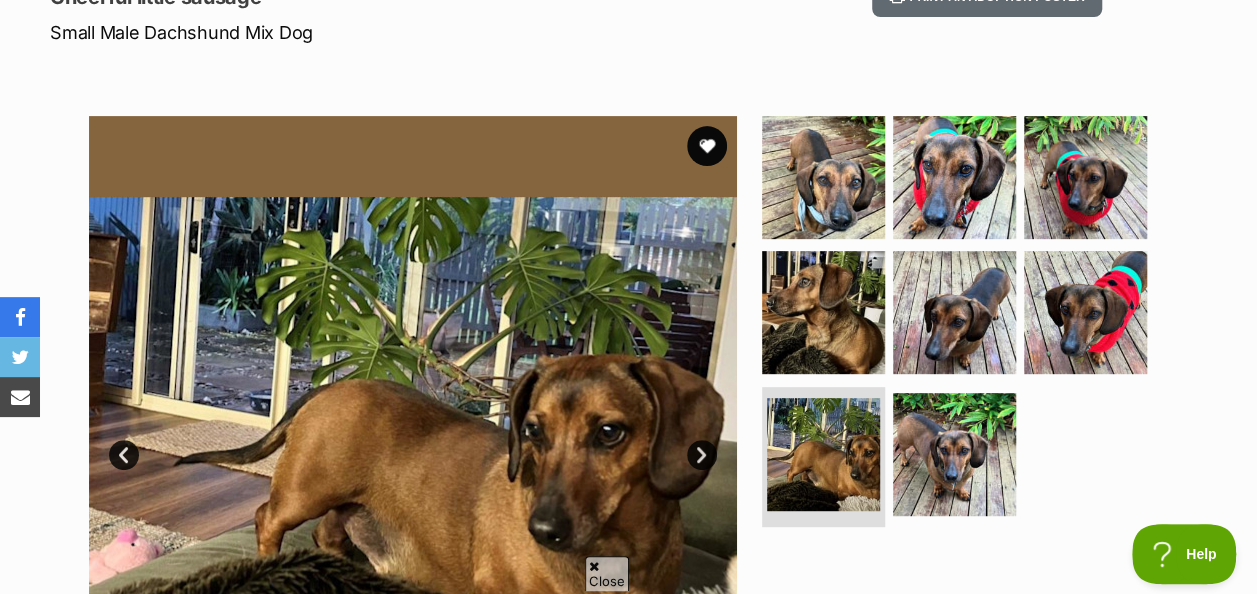 click on "Next" at bounding box center [702, 455] 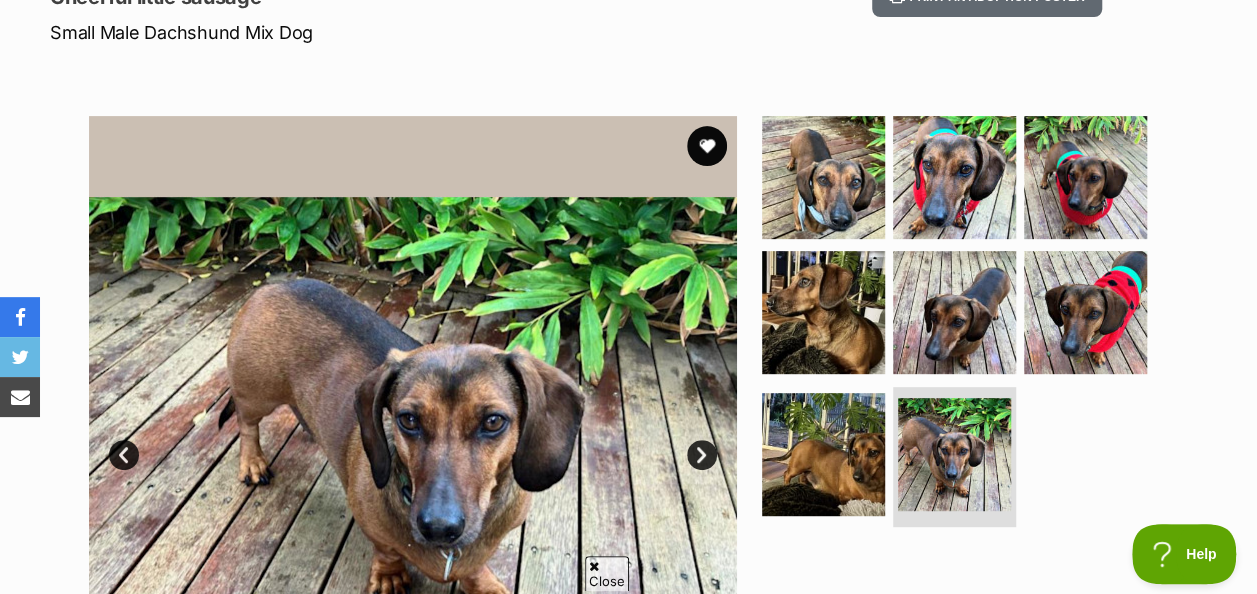 click on "Next" at bounding box center (702, 455) 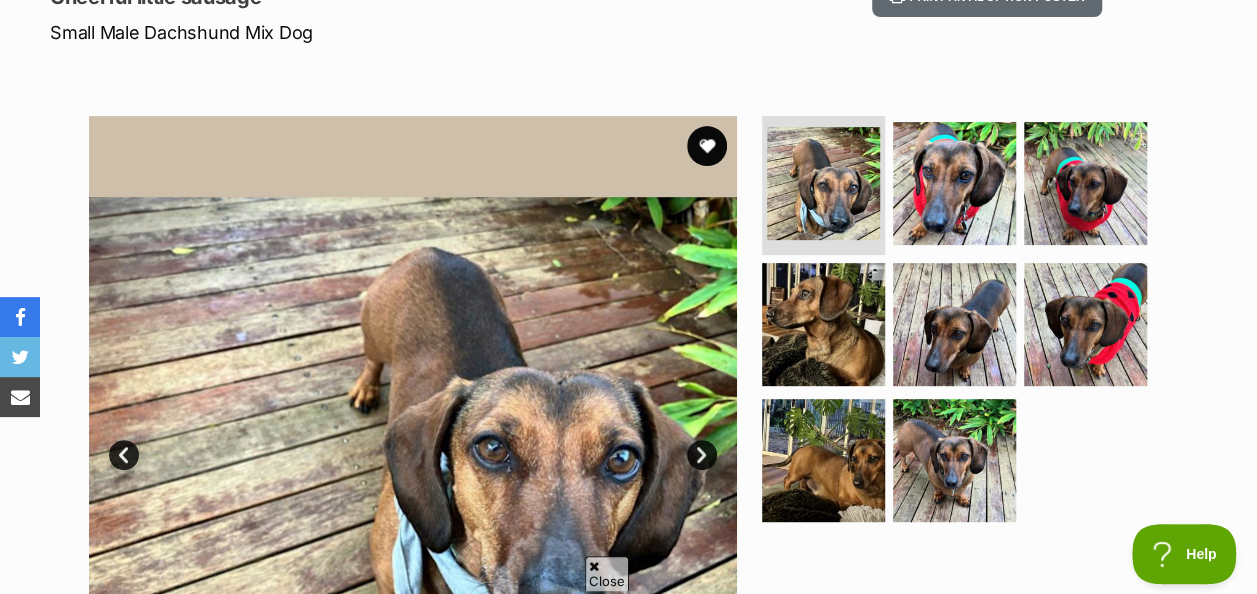 click on "Next" at bounding box center (702, 455) 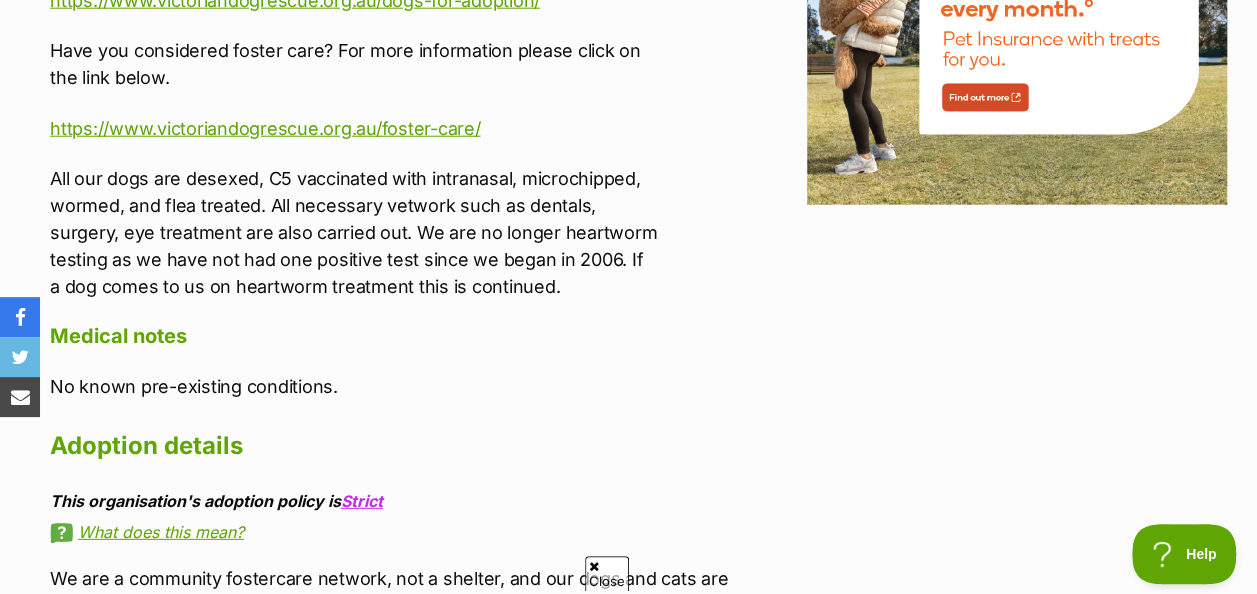 scroll, scrollTop: 2700, scrollLeft: 0, axis: vertical 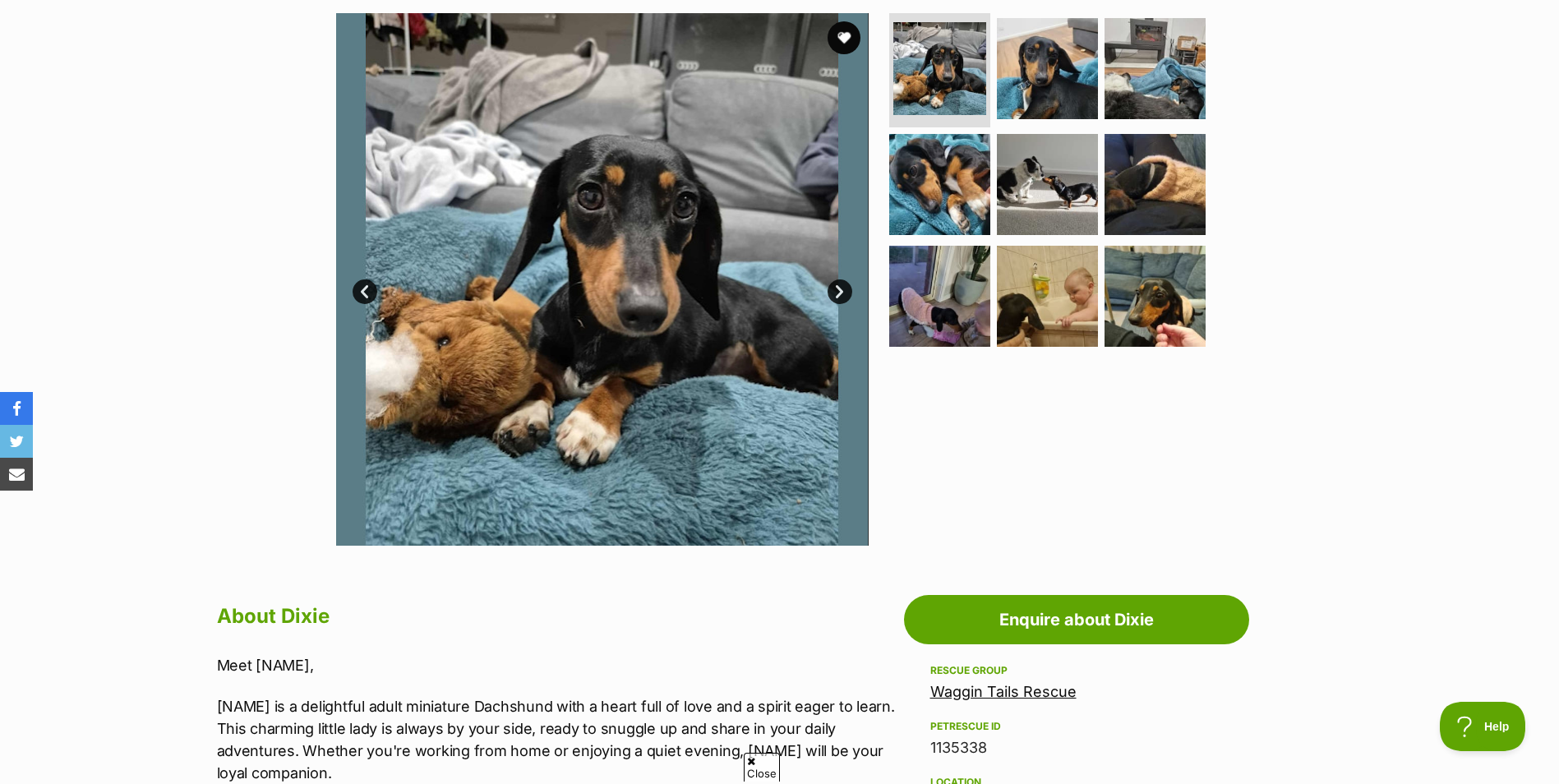 click on "Next" at bounding box center [840, 292] 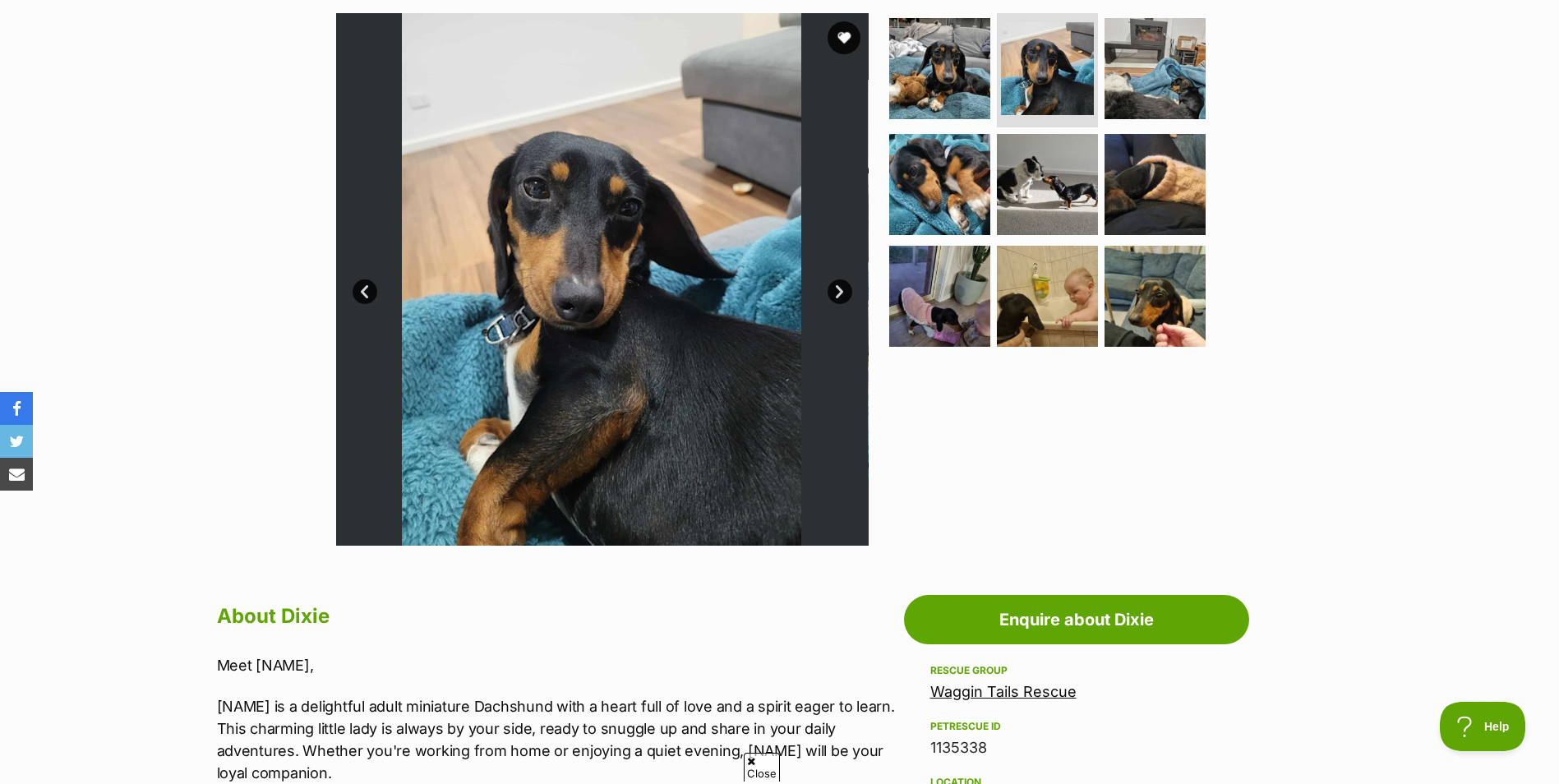 click on "Next" at bounding box center (840, 292) 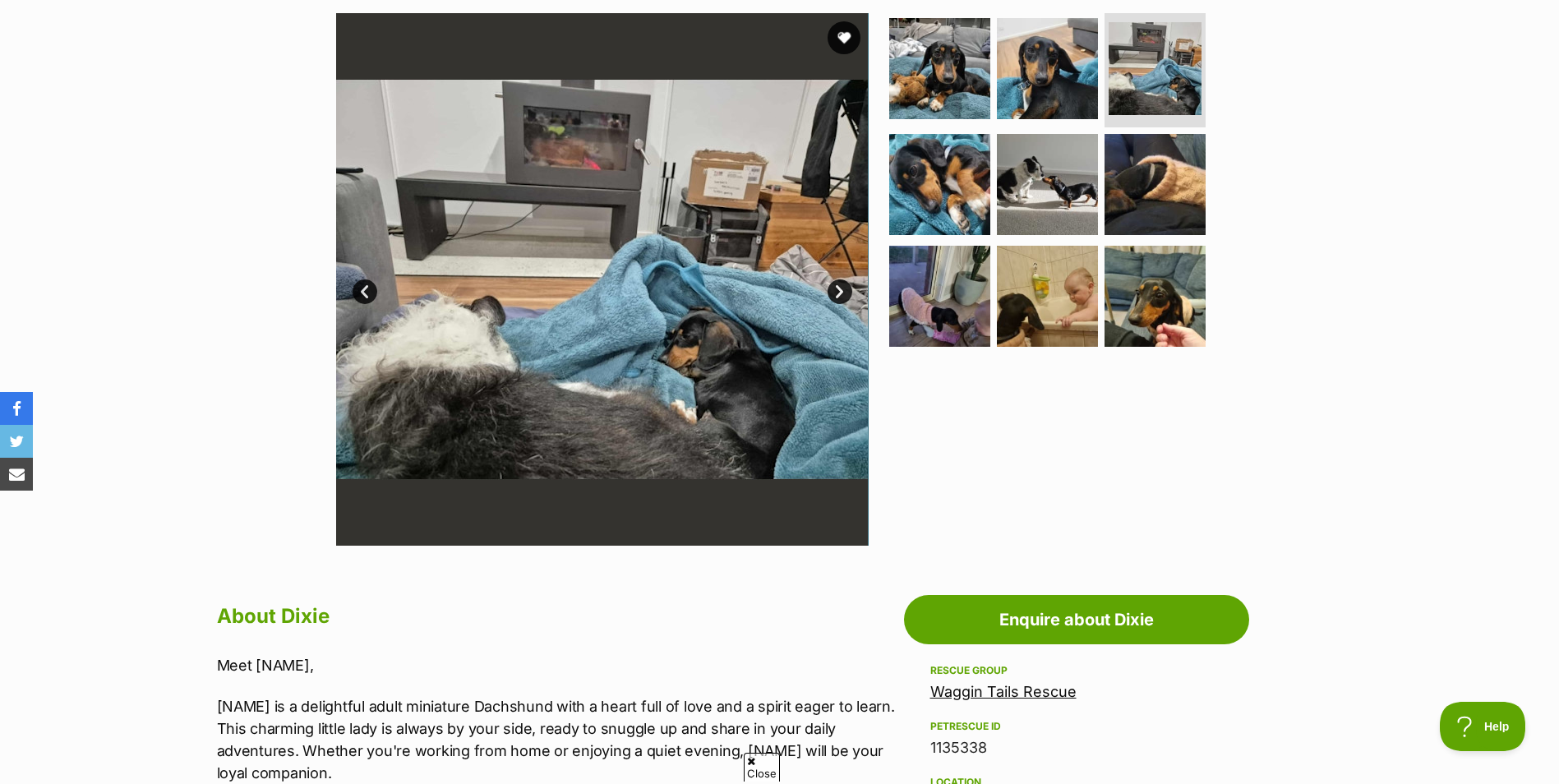 click on "Next" at bounding box center [840, 292] 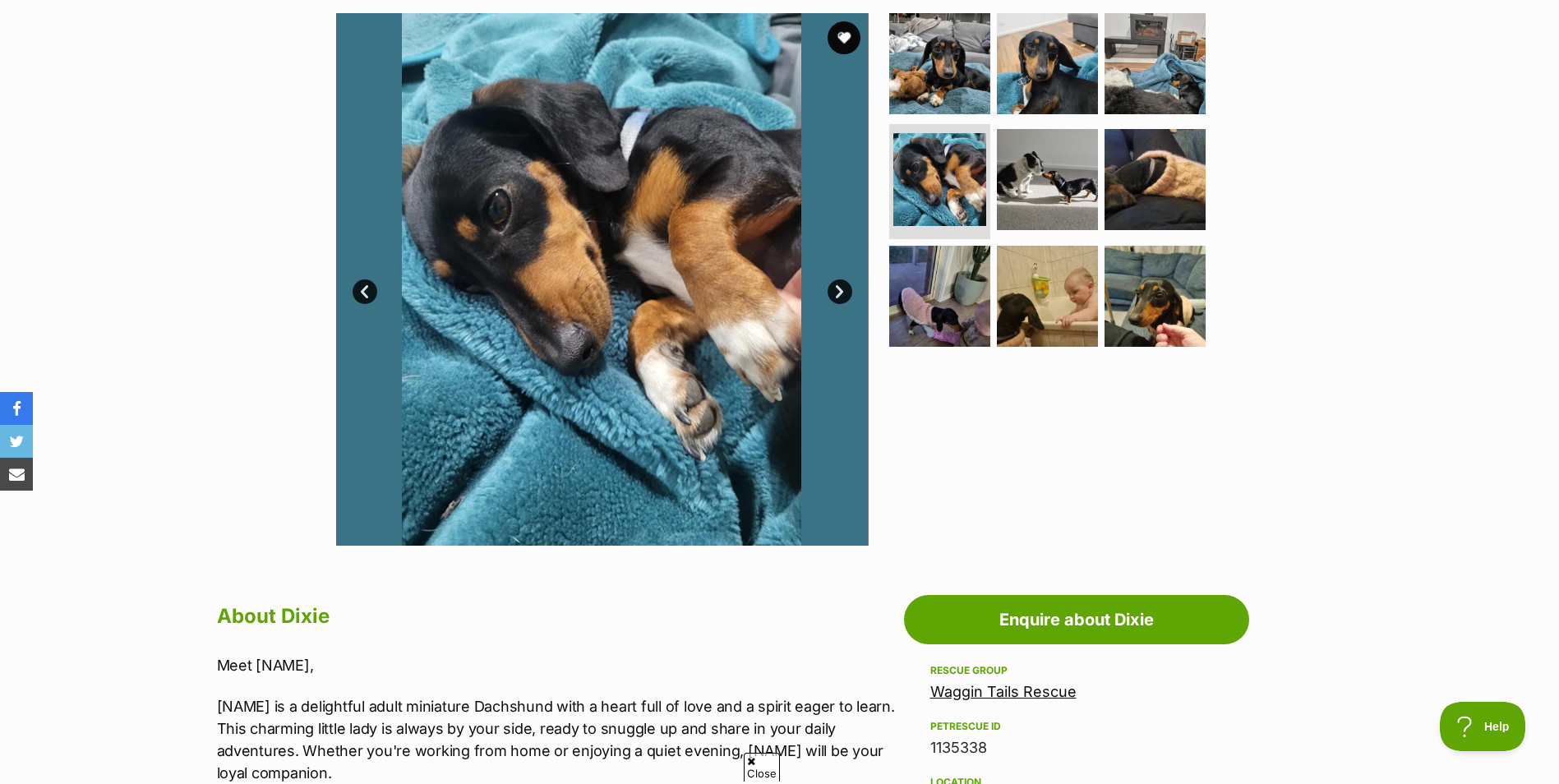 click on "Next" at bounding box center [840, 292] 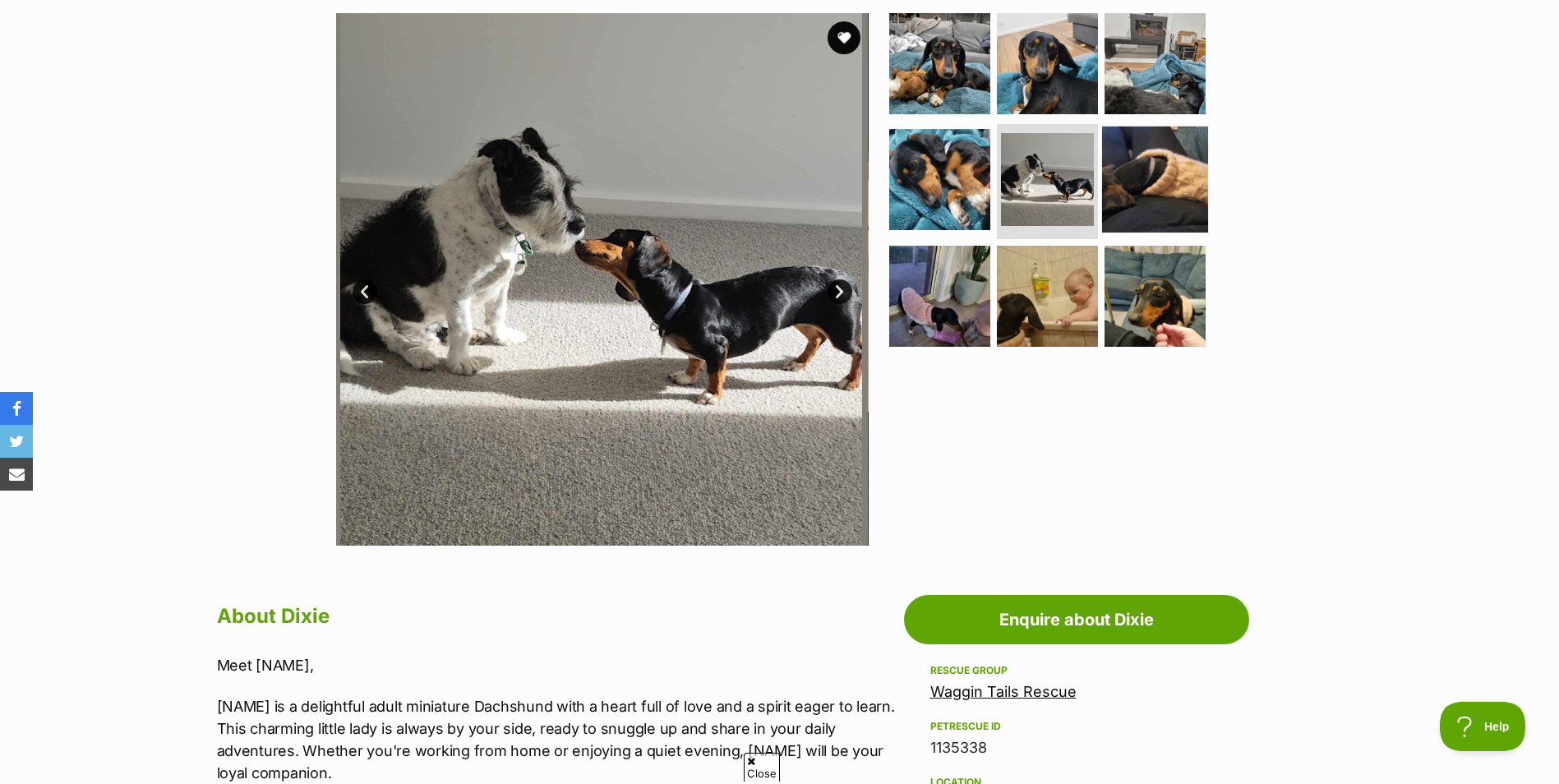 click at bounding box center [1155, 179] 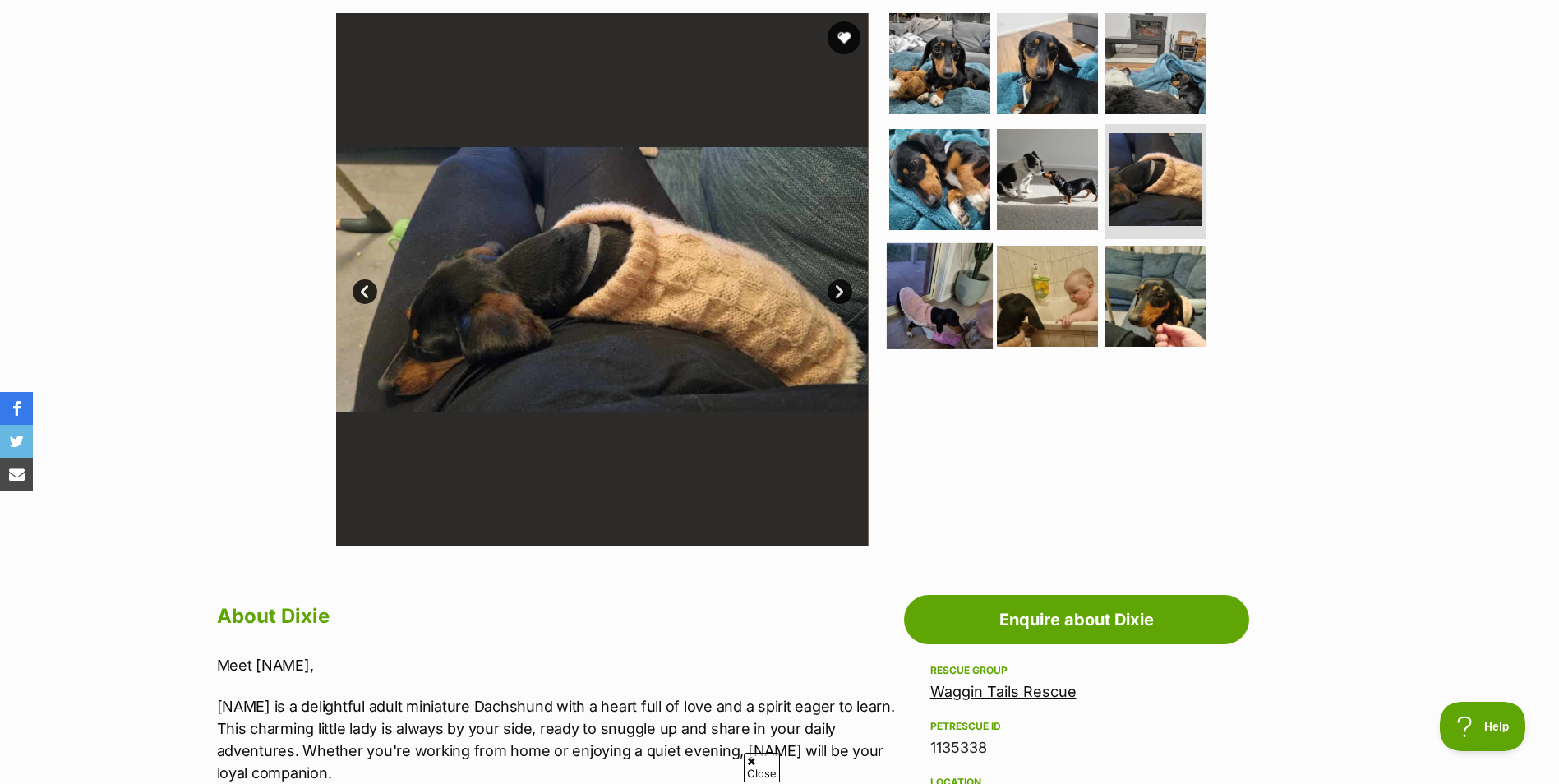 click at bounding box center [939, 296] 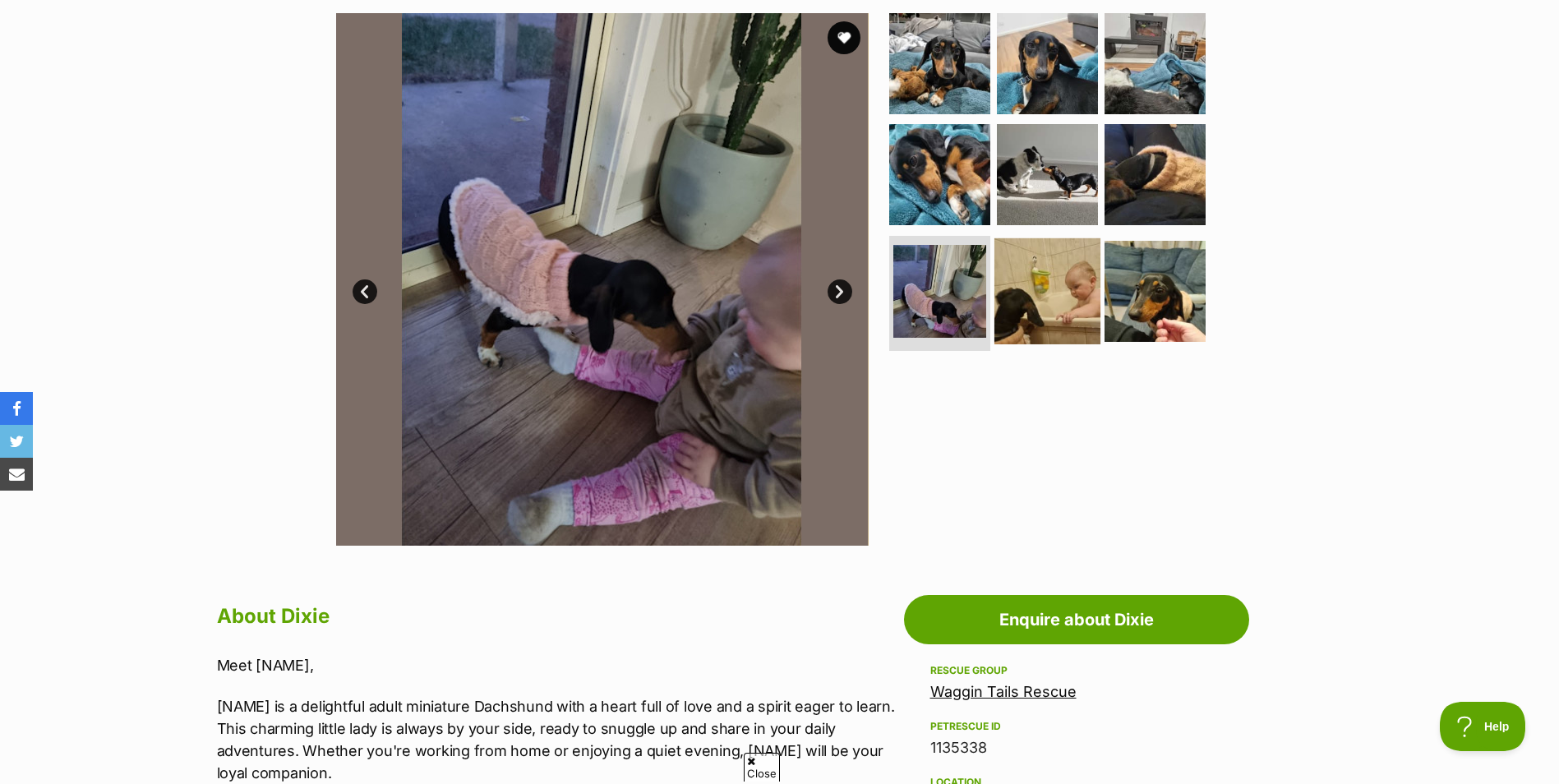 click at bounding box center [1047, 291] 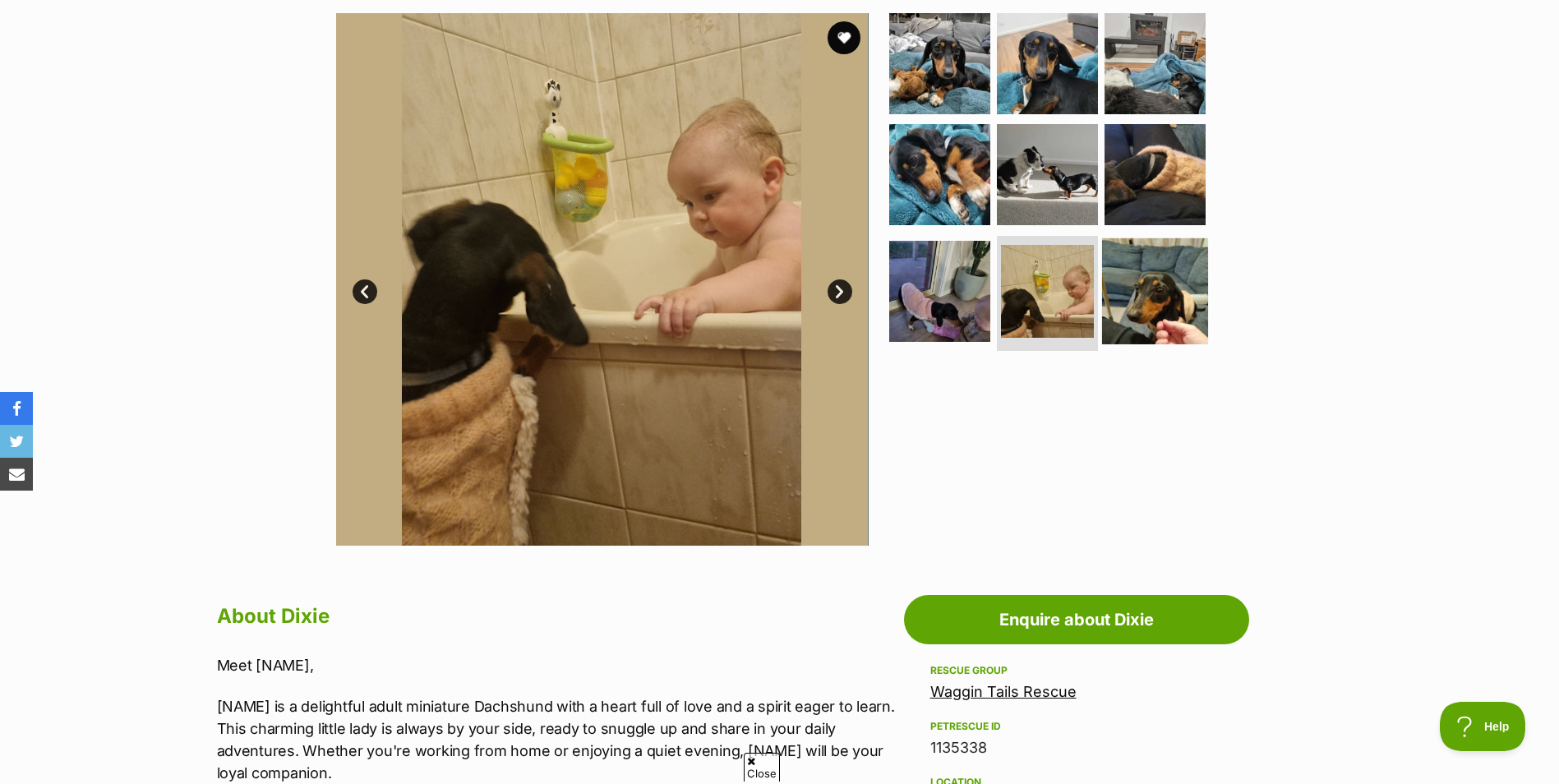 click at bounding box center (1155, 291) 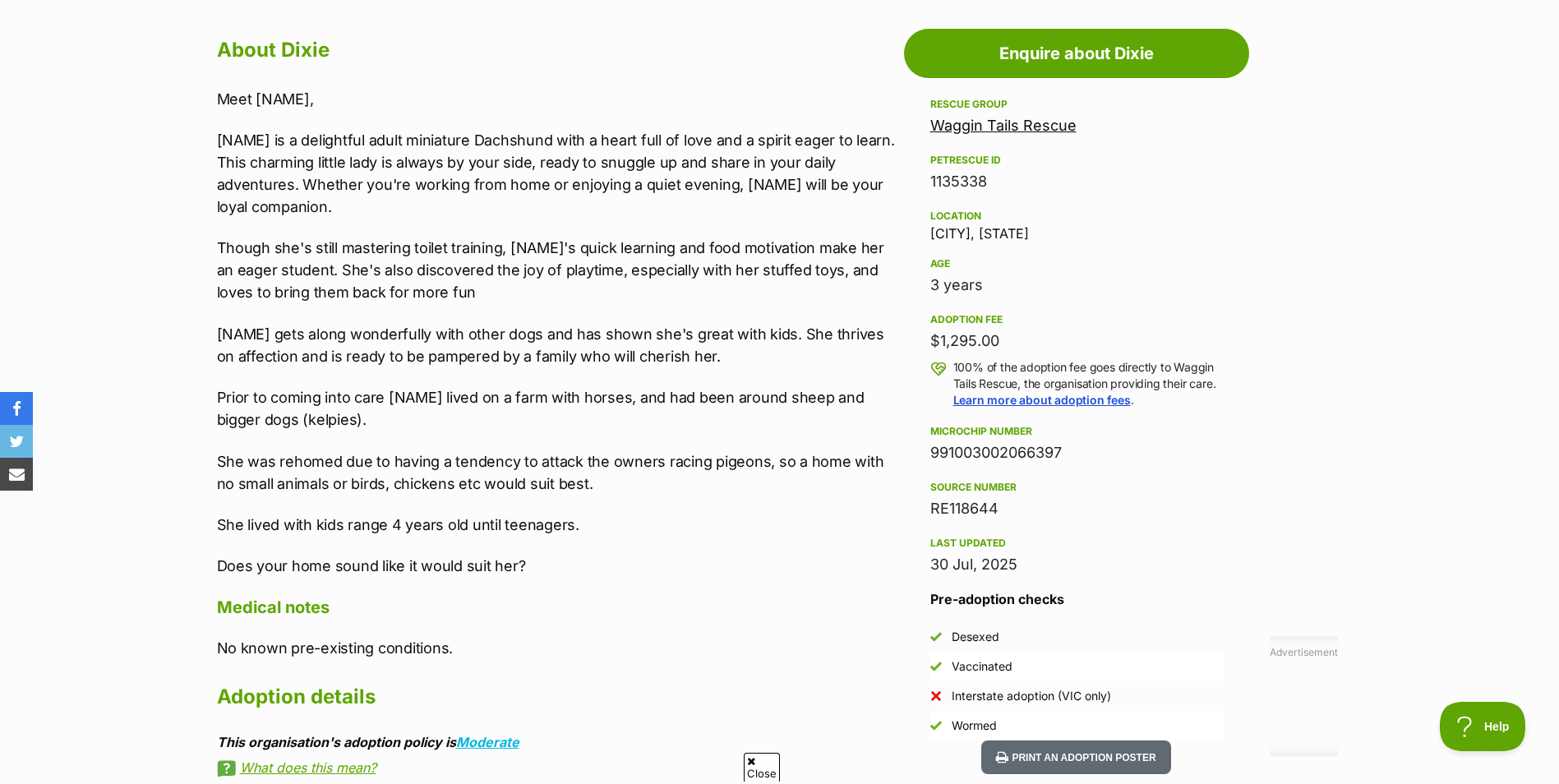 scroll, scrollTop: 904, scrollLeft: 0, axis: vertical 